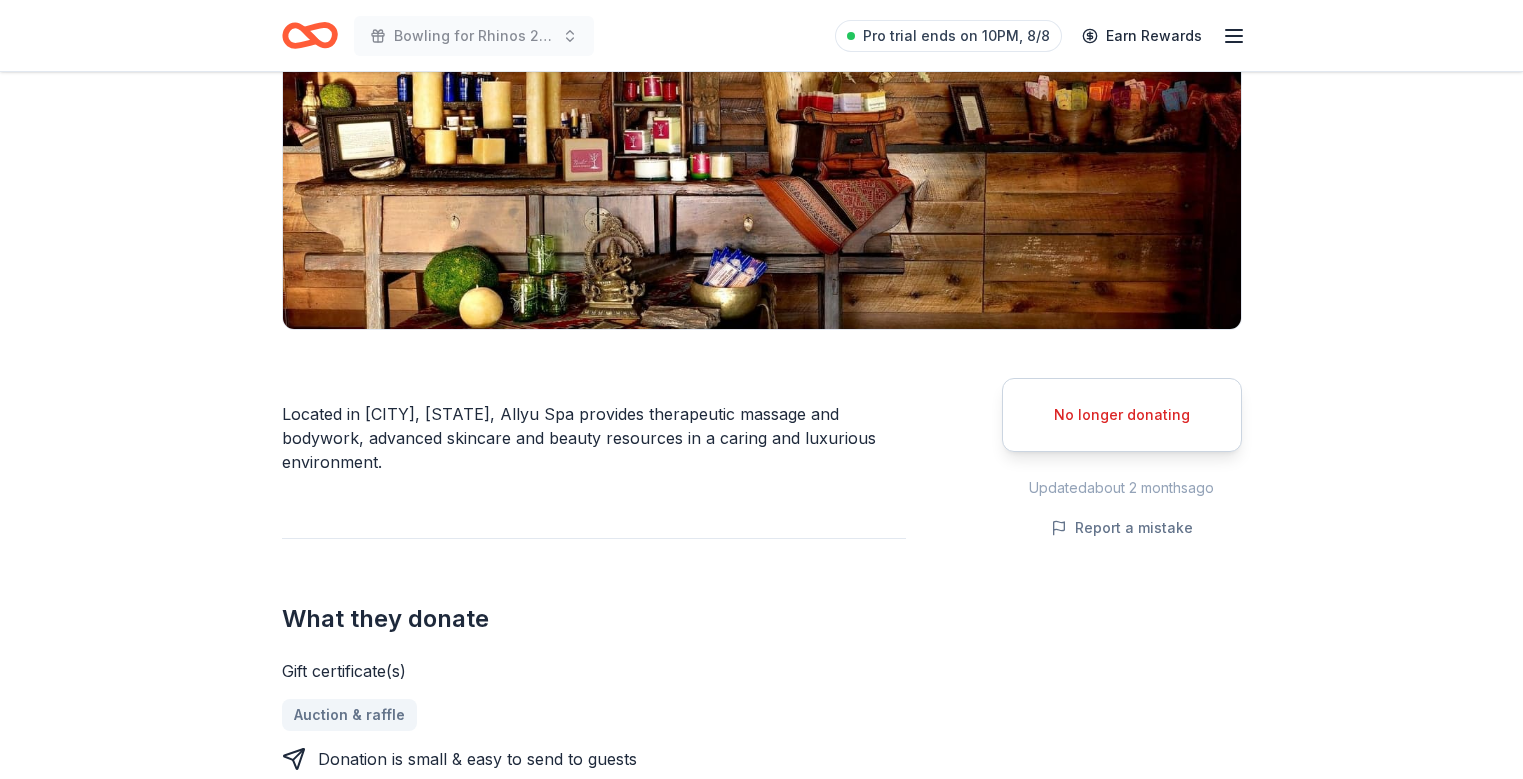 scroll, scrollTop: 281, scrollLeft: 0, axis: vertical 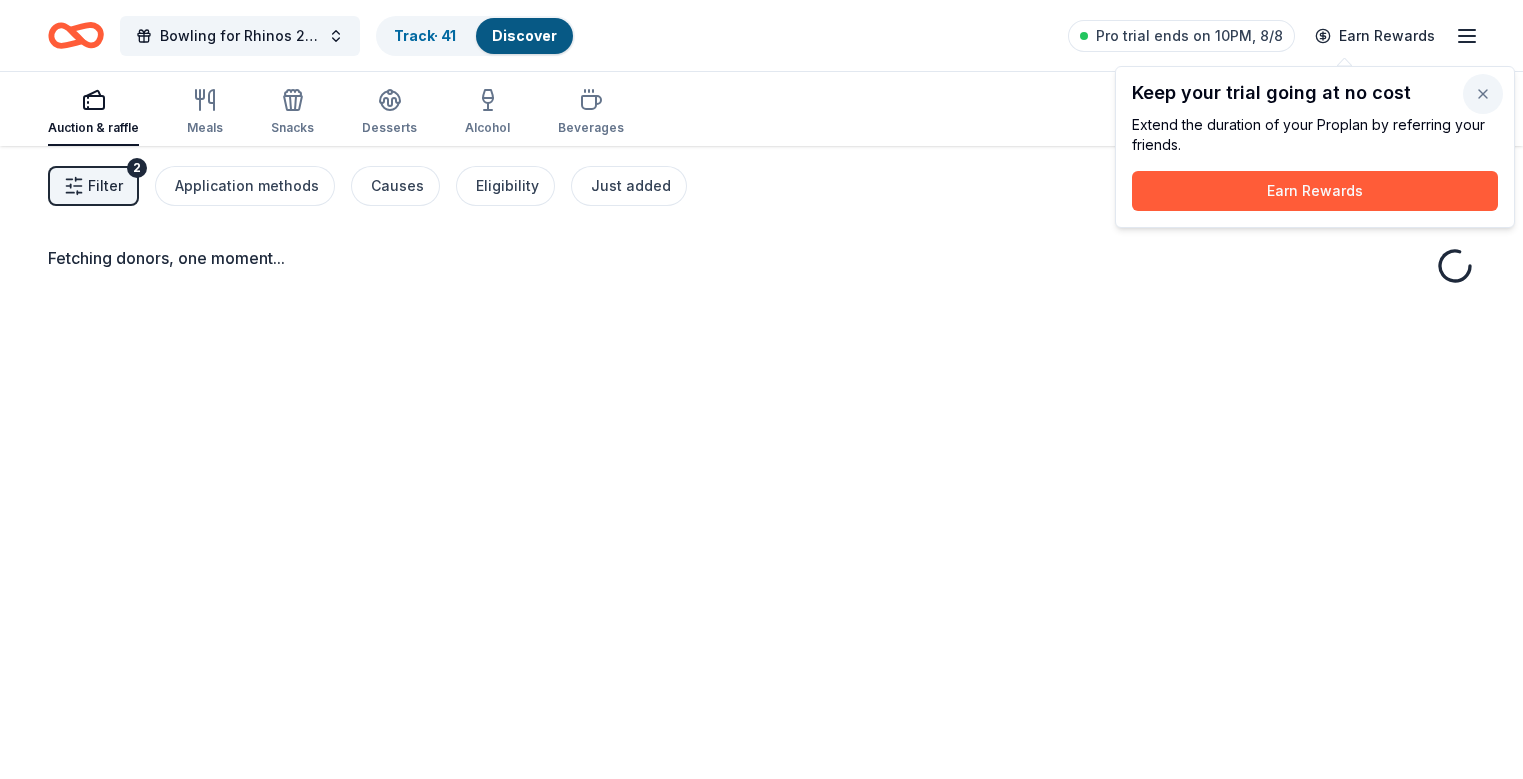 click at bounding box center (1483, 94) 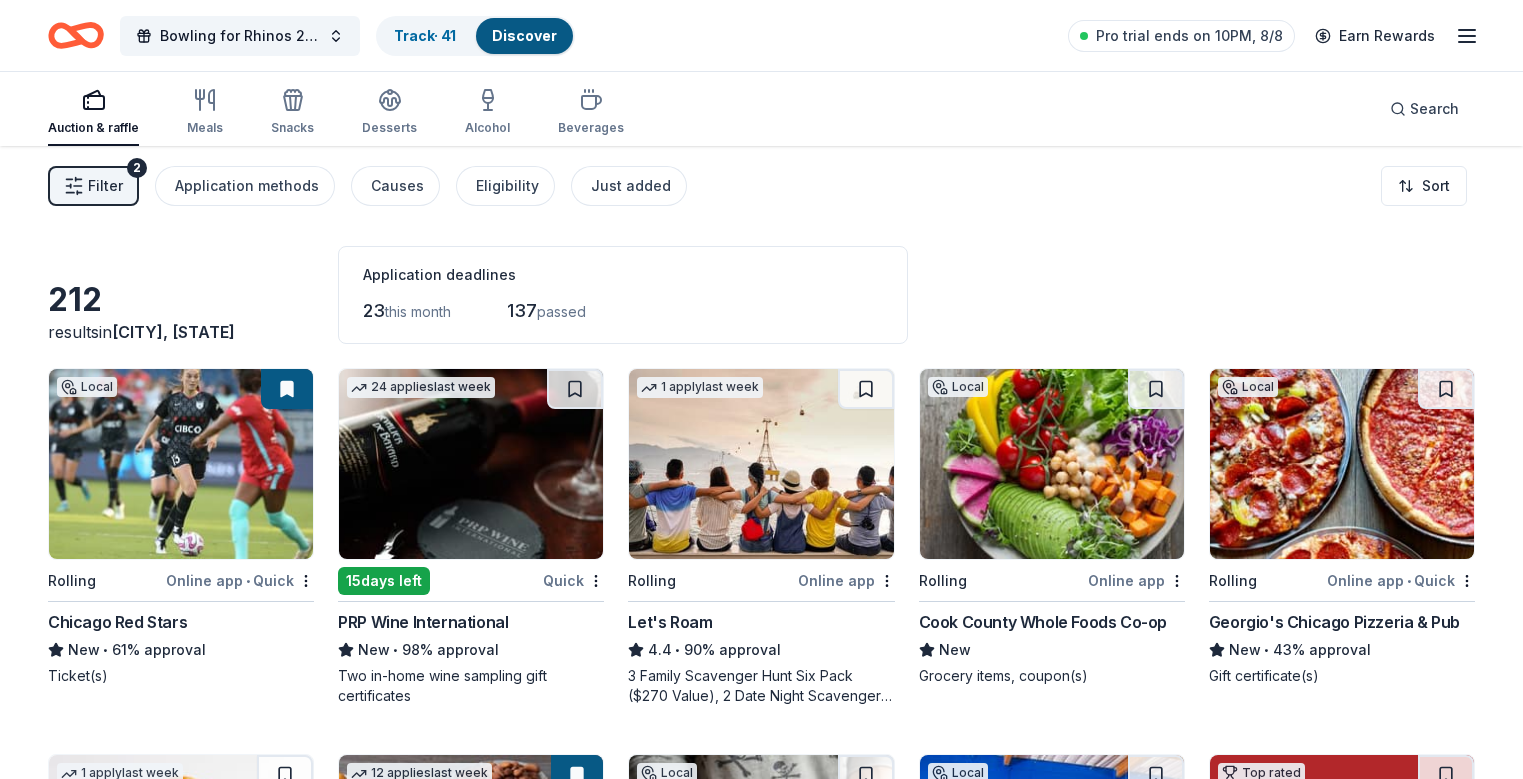 click on "Filter 2" at bounding box center [93, 186] 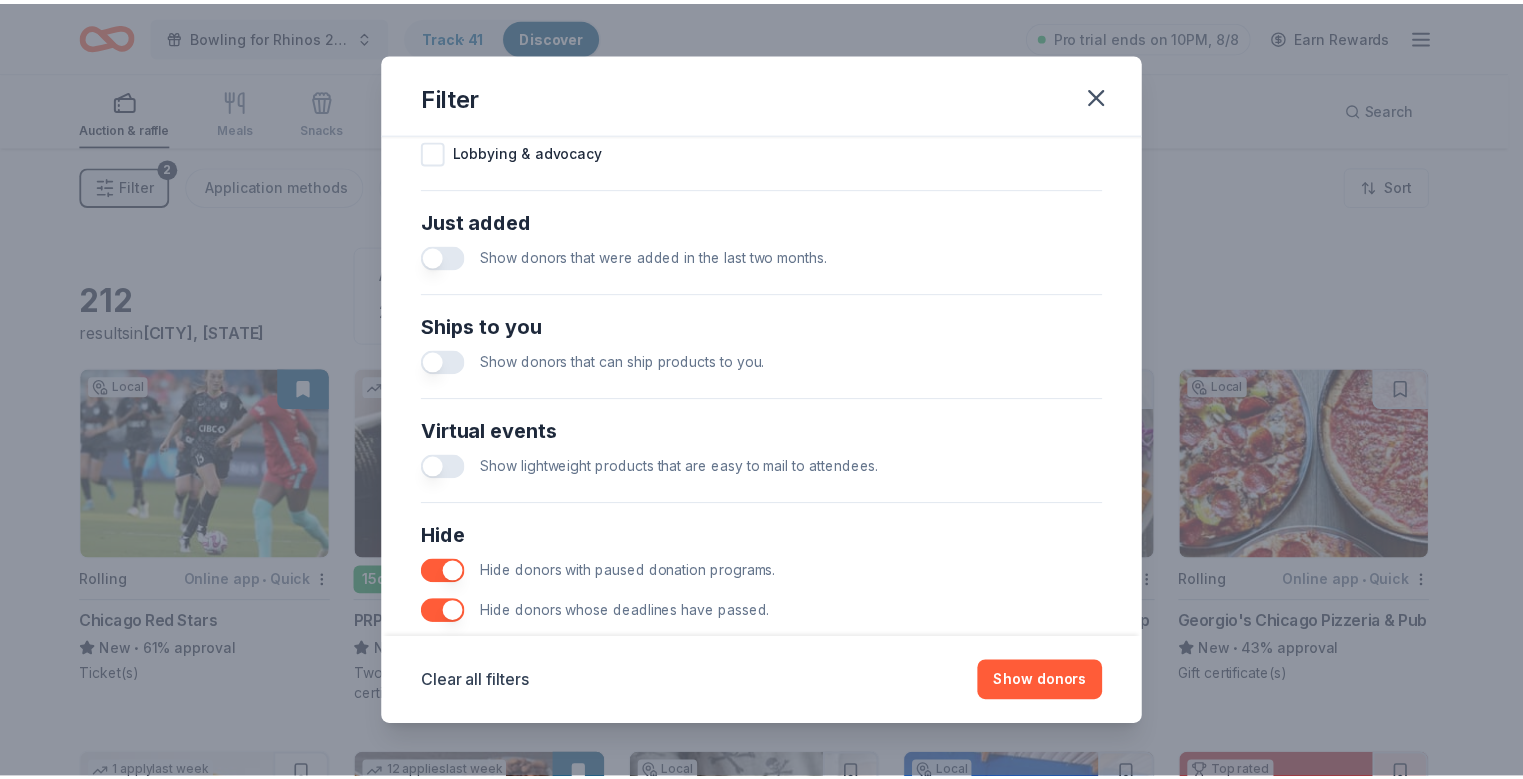 scroll, scrollTop: 814, scrollLeft: 0, axis: vertical 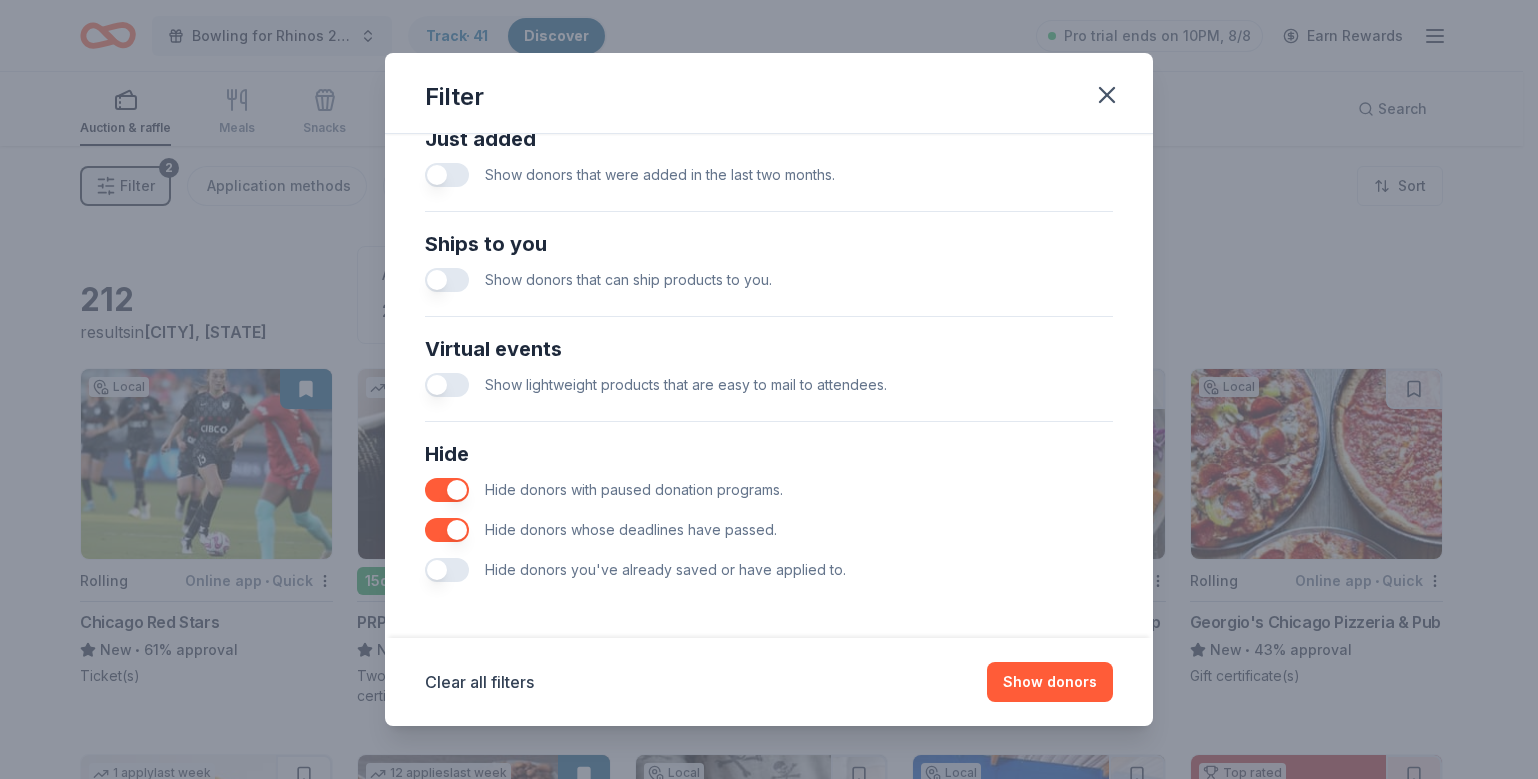 click at bounding box center (447, 490) 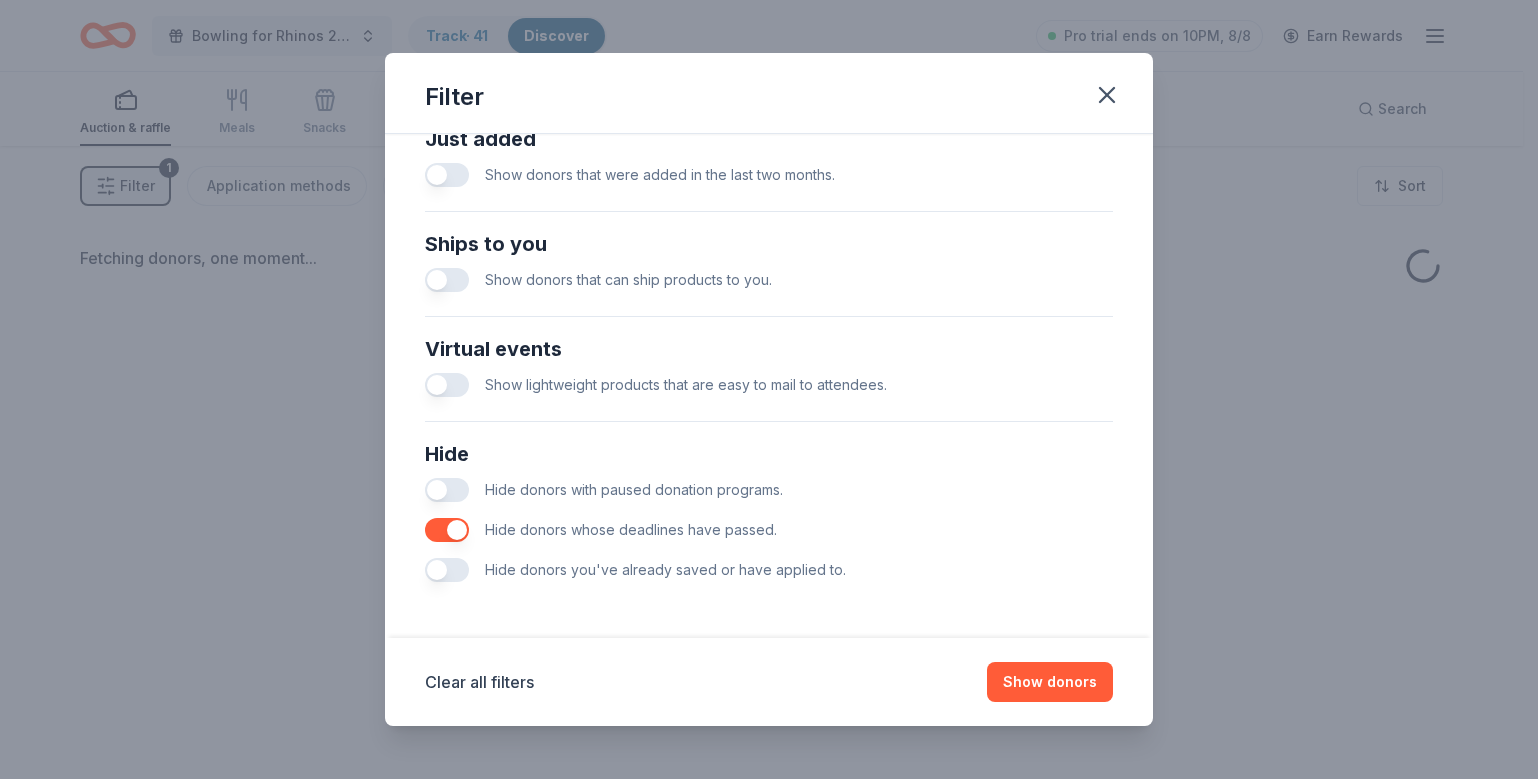 click at bounding box center [447, 530] 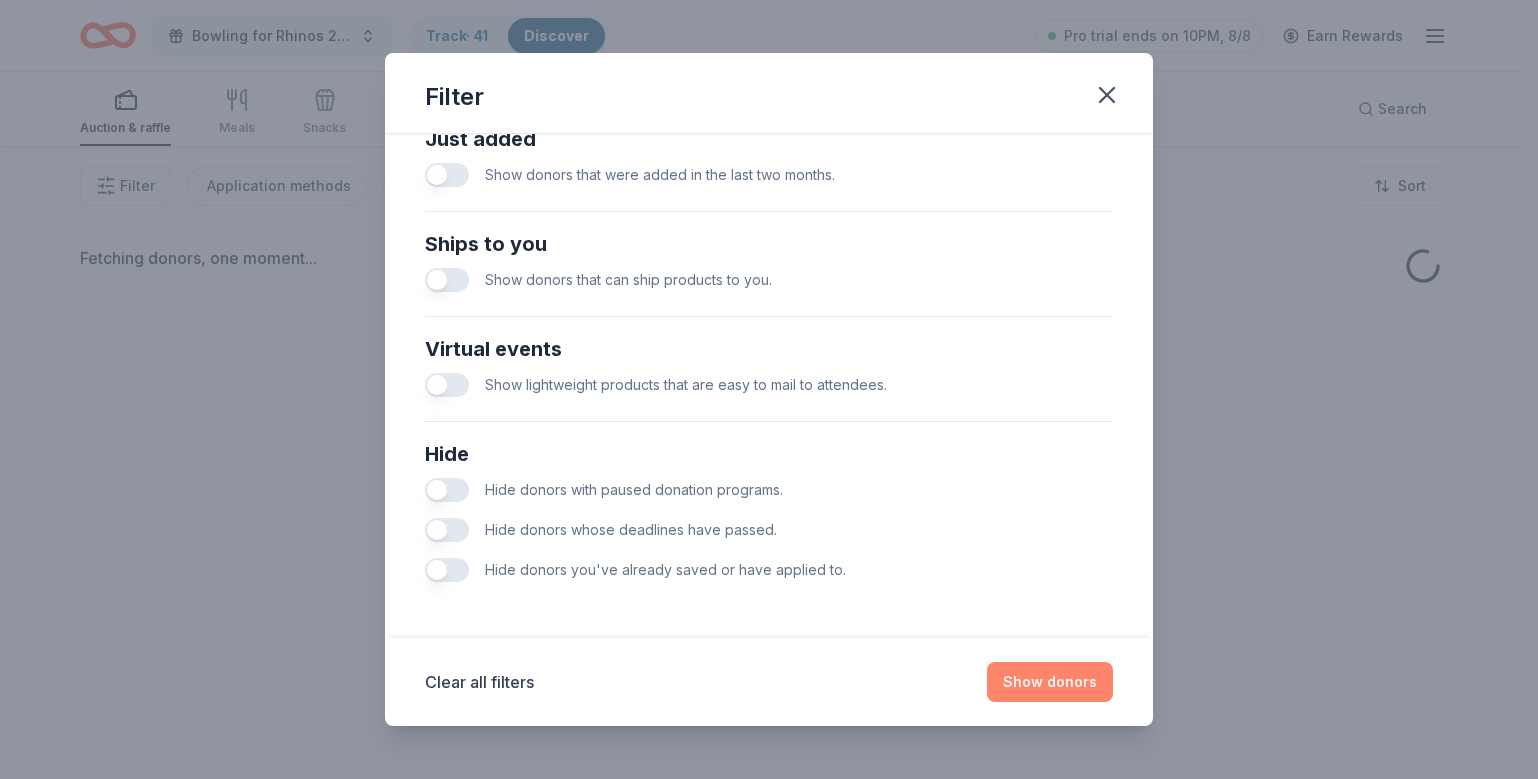 click on "Show    donors" at bounding box center (1050, 682) 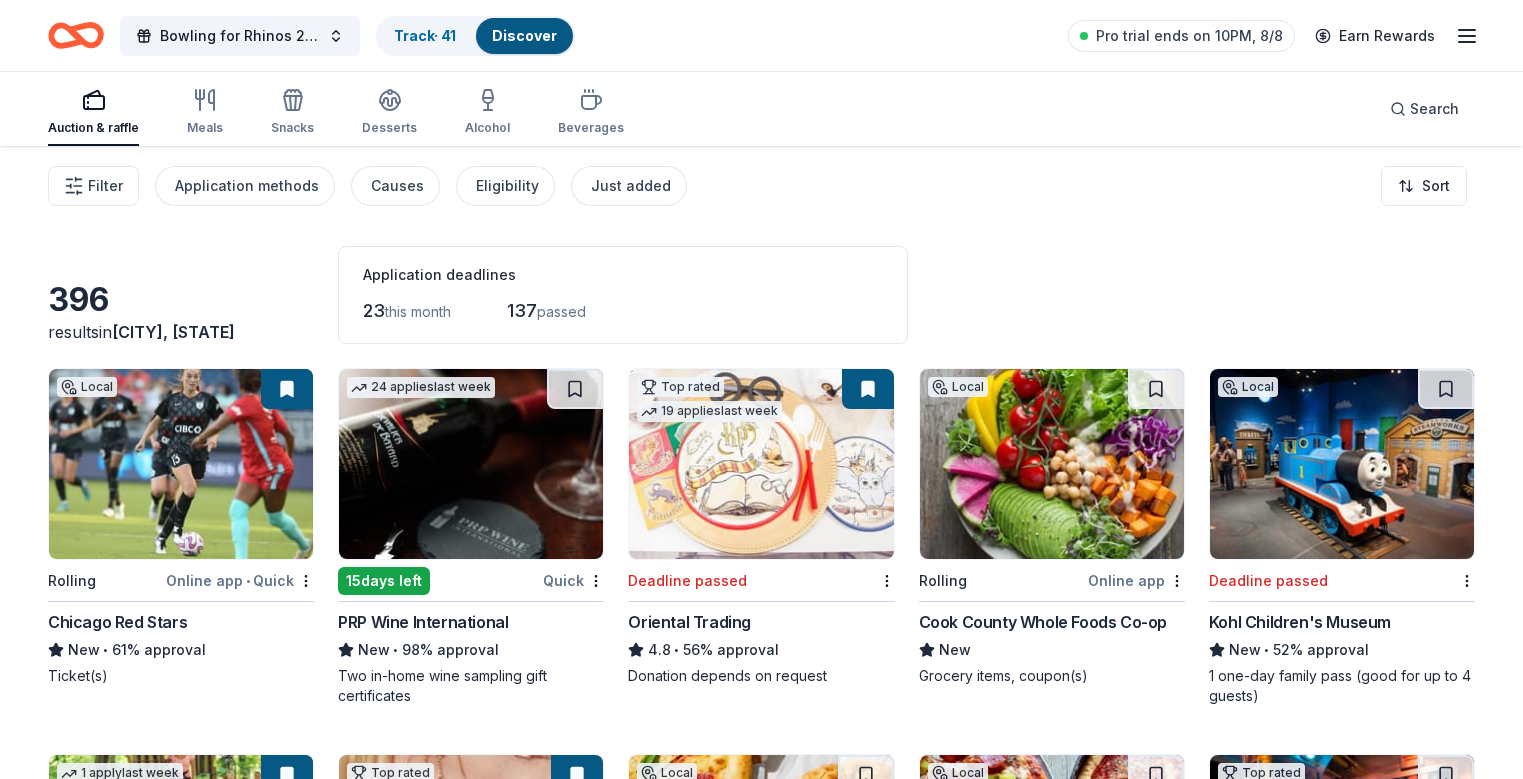 scroll, scrollTop: 0, scrollLeft: 0, axis: both 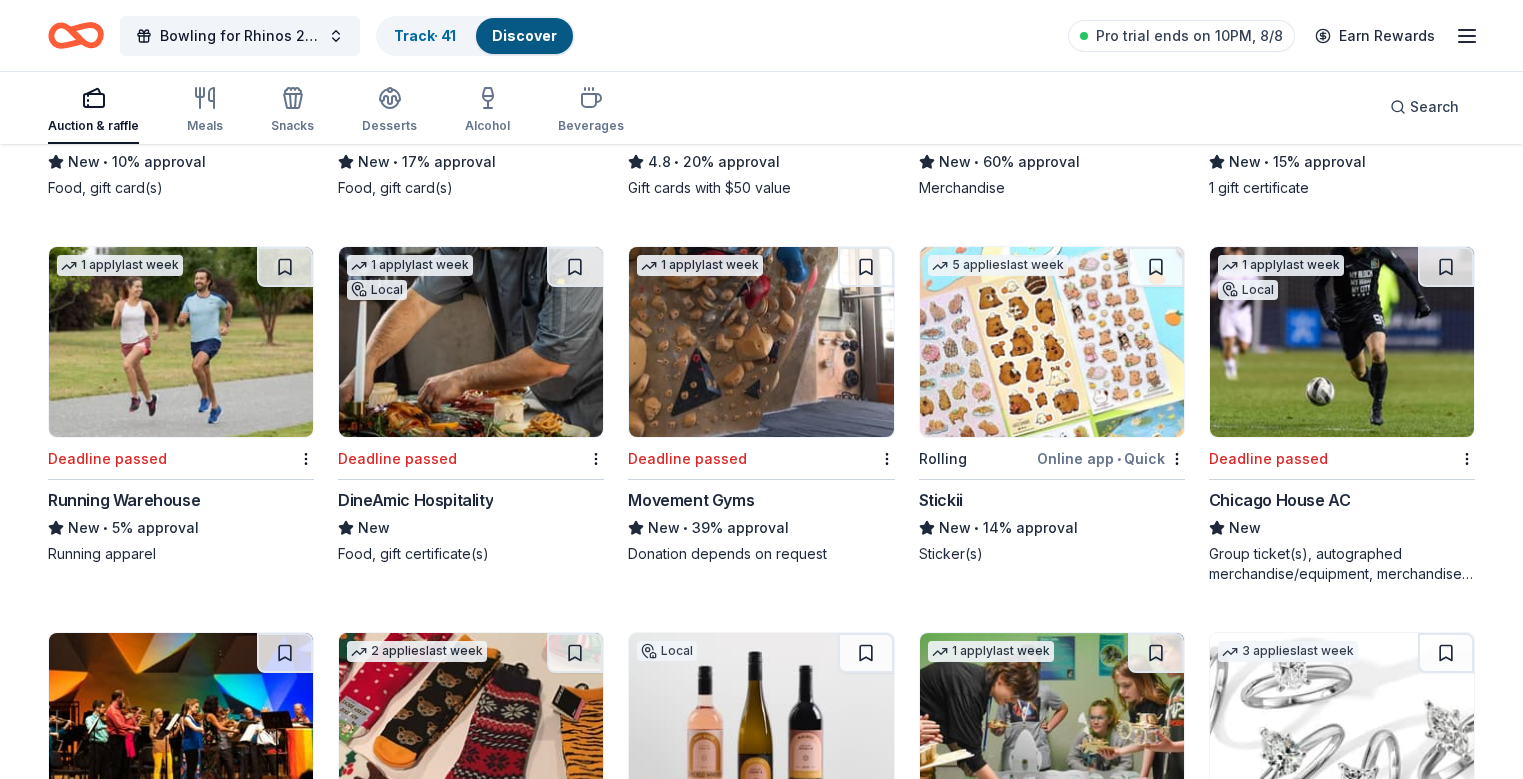 click on "Chicago House AC" at bounding box center [1280, 500] 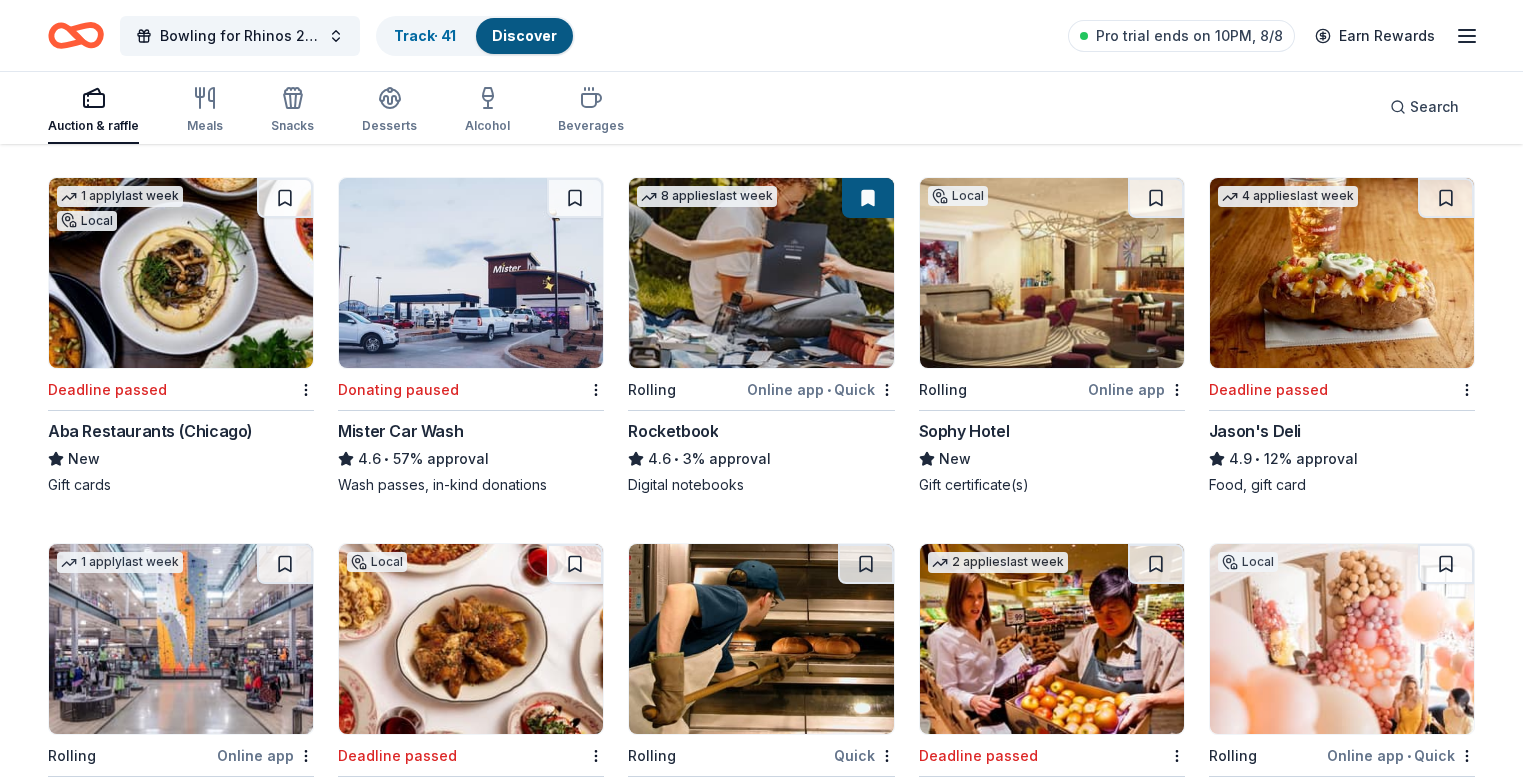 scroll, scrollTop: 9403, scrollLeft: 0, axis: vertical 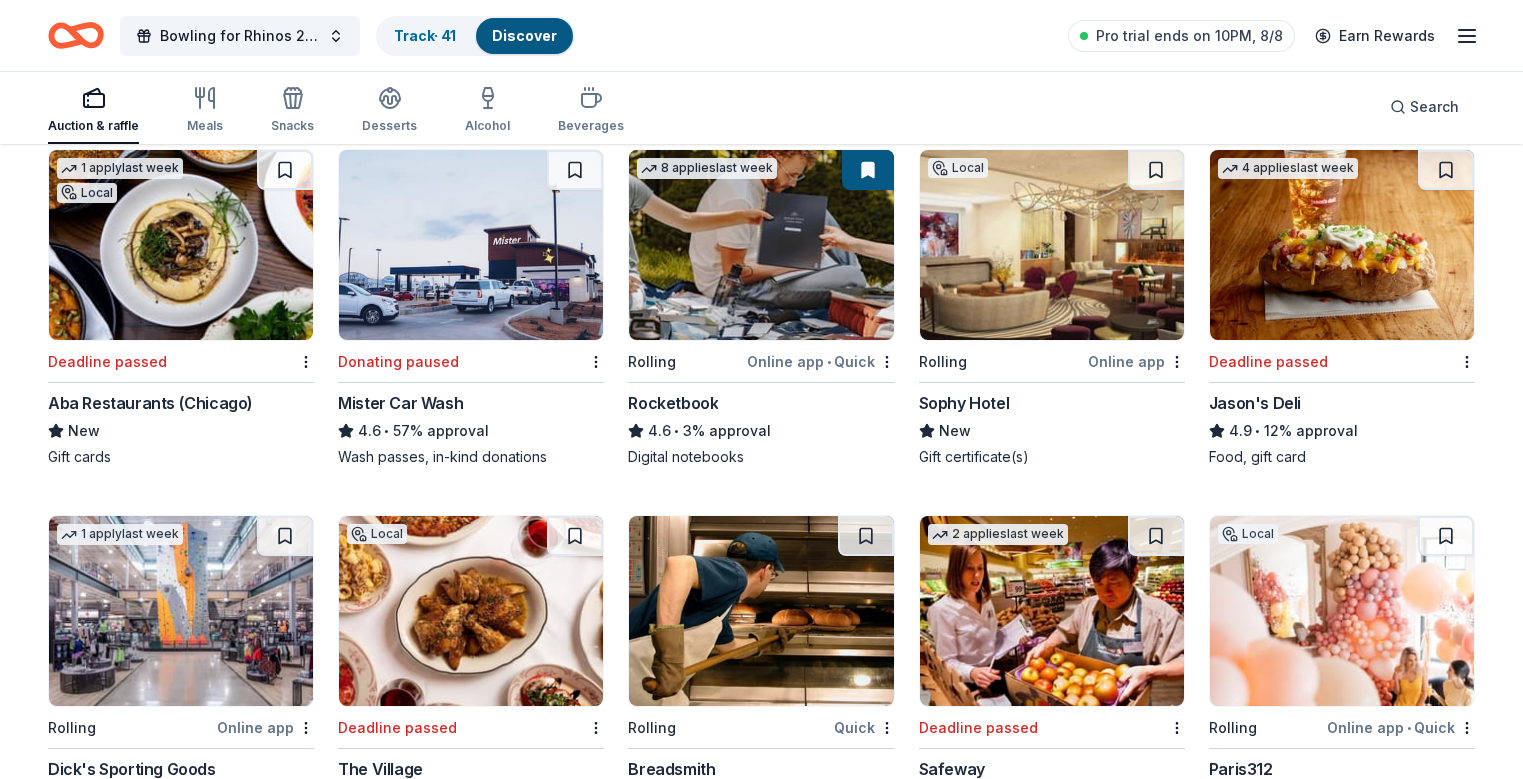 click on "Aba Restaurants (Chicago)" at bounding box center (150, 403) 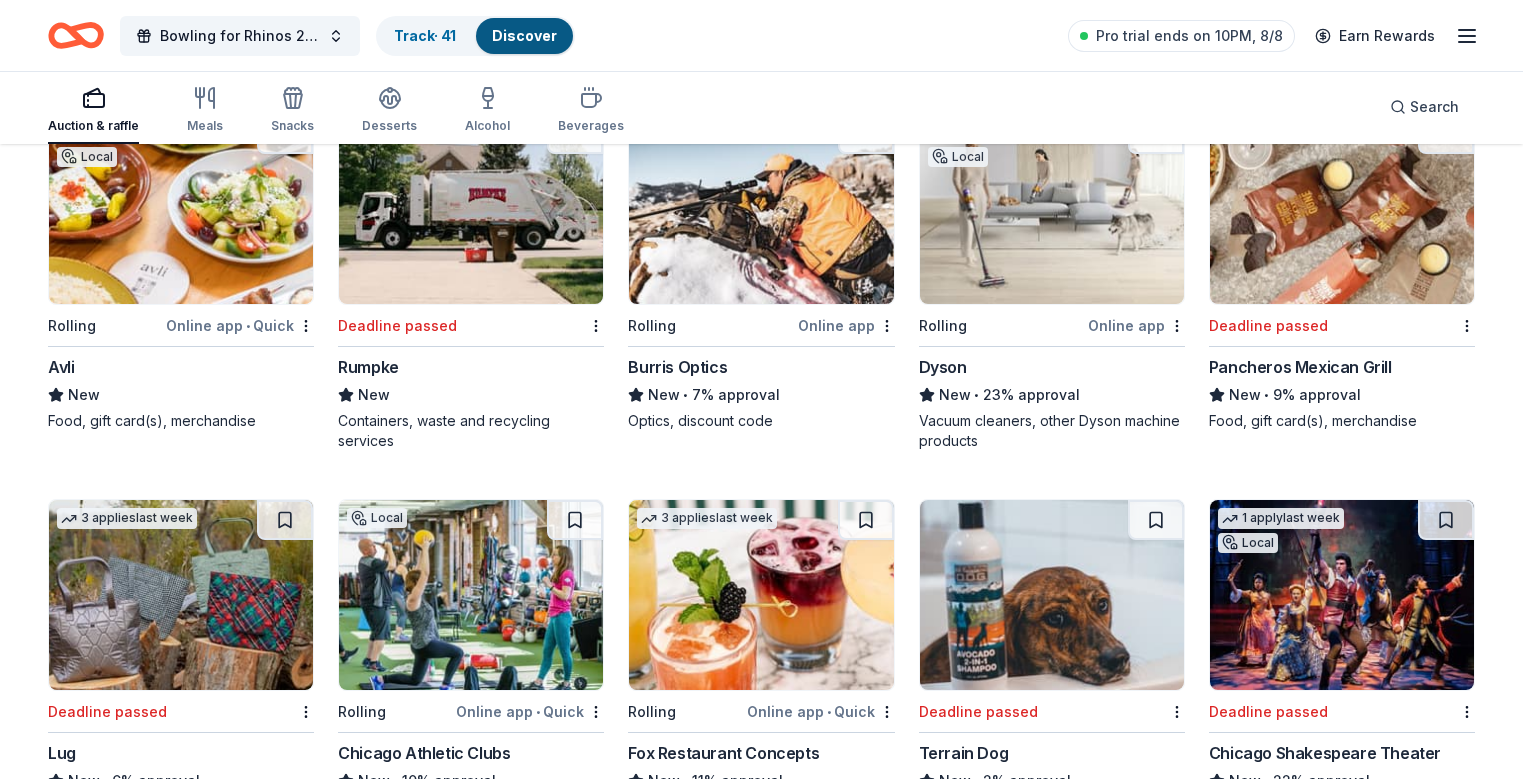 scroll, scrollTop: 10641, scrollLeft: 0, axis: vertical 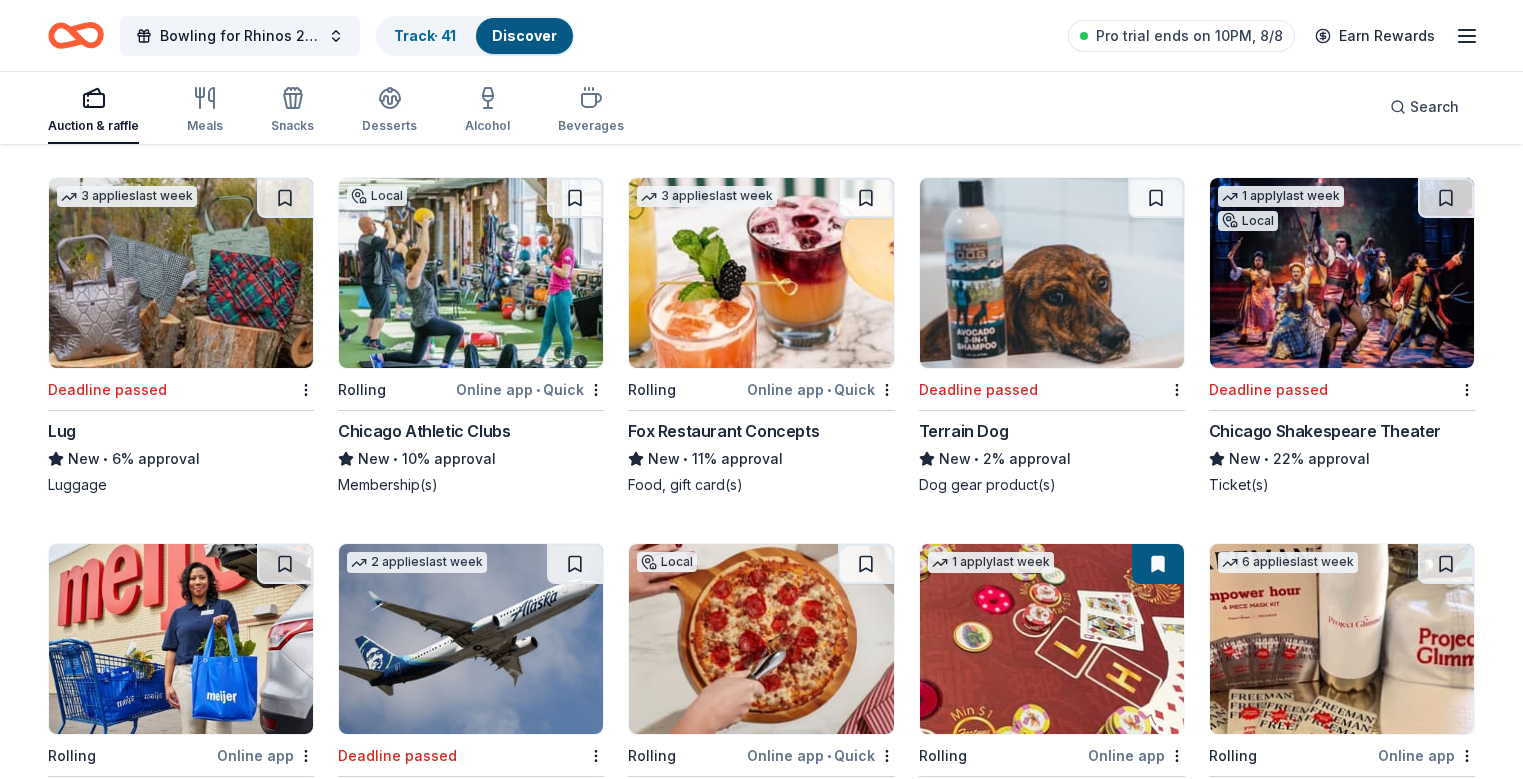 click at bounding box center [1052, 273] 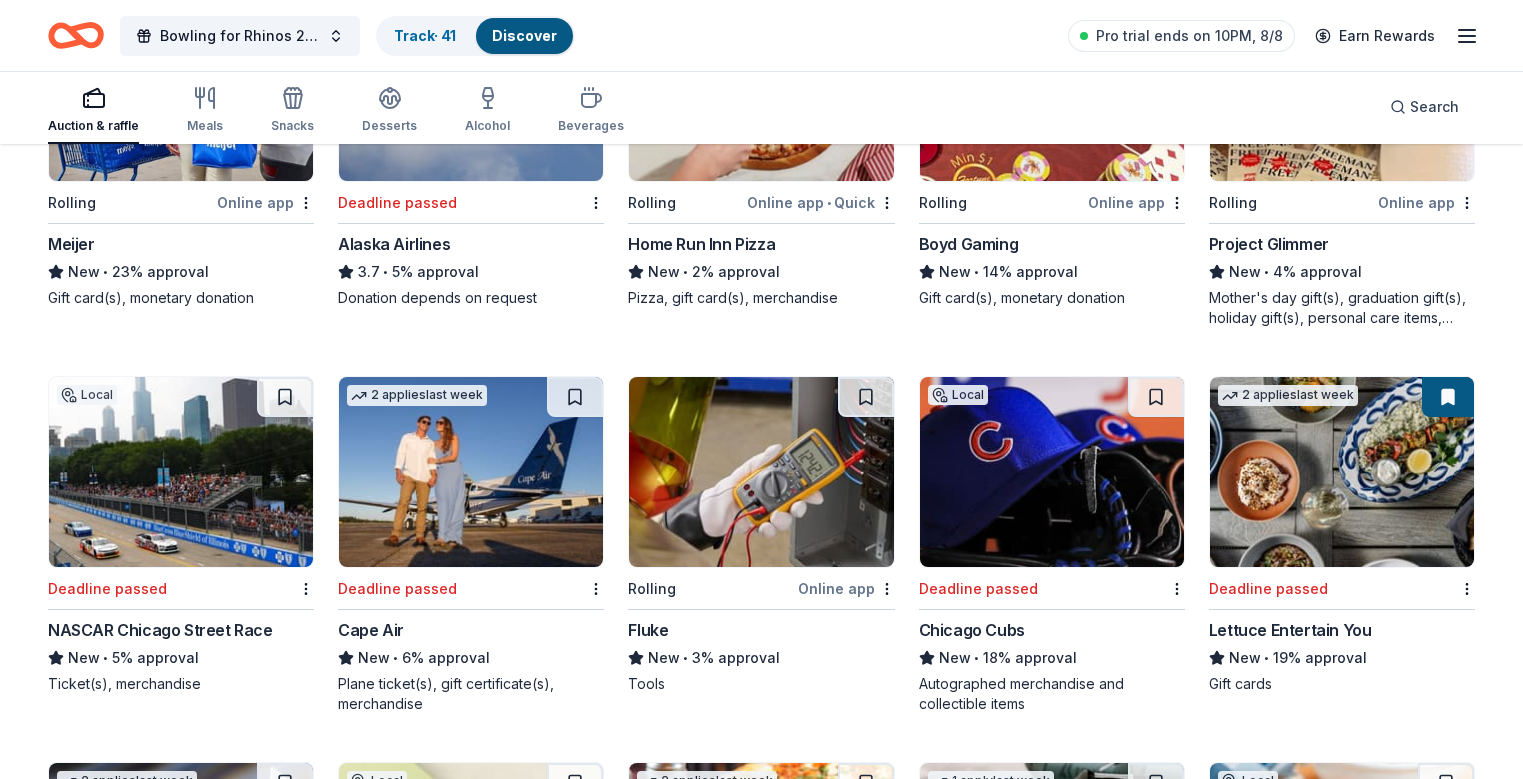 scroll, scrollTop: 11506, scrollLeft: 0, axis: vertical 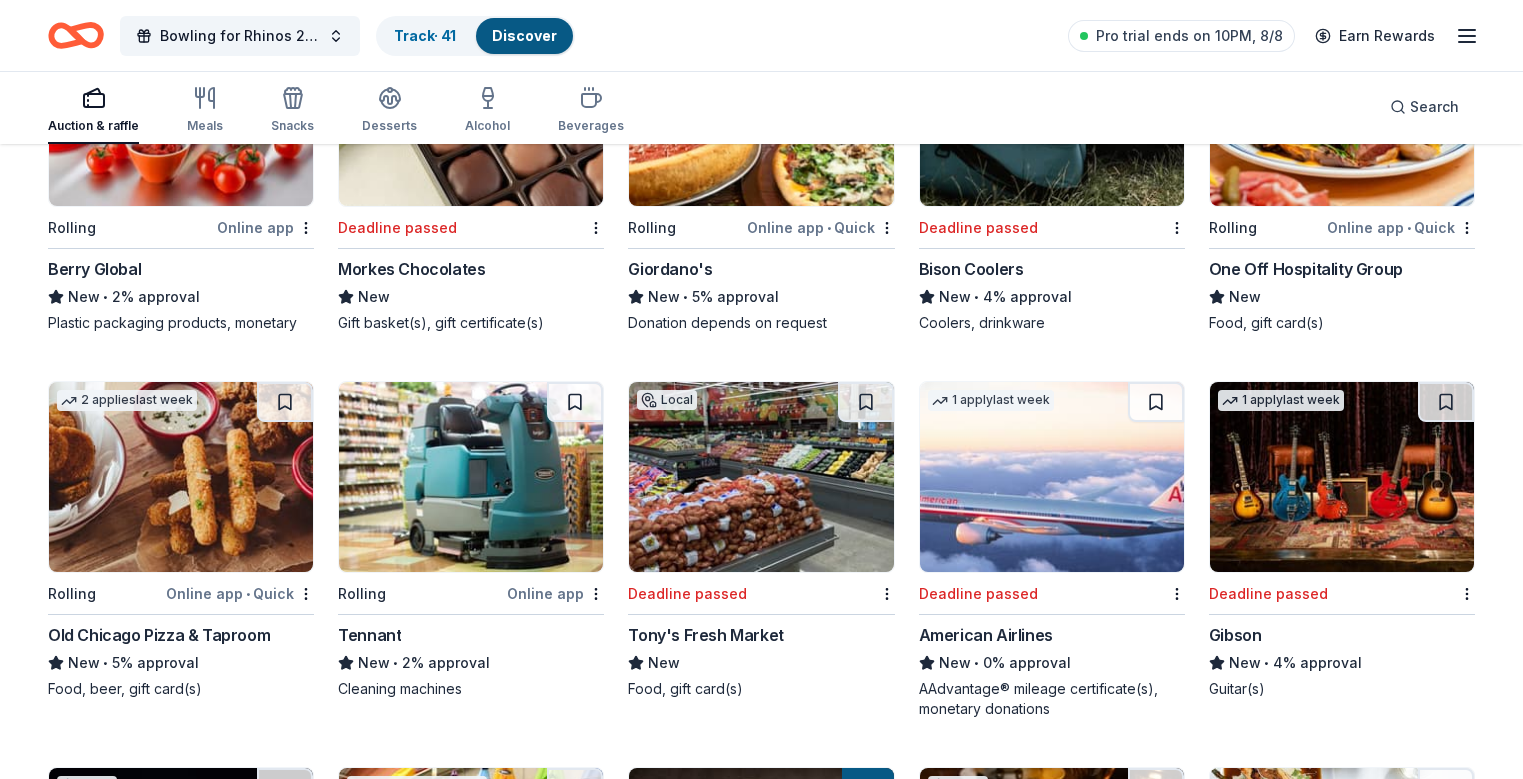 click on "One Off Hospitality Group" at bounding box center [1306, 269] 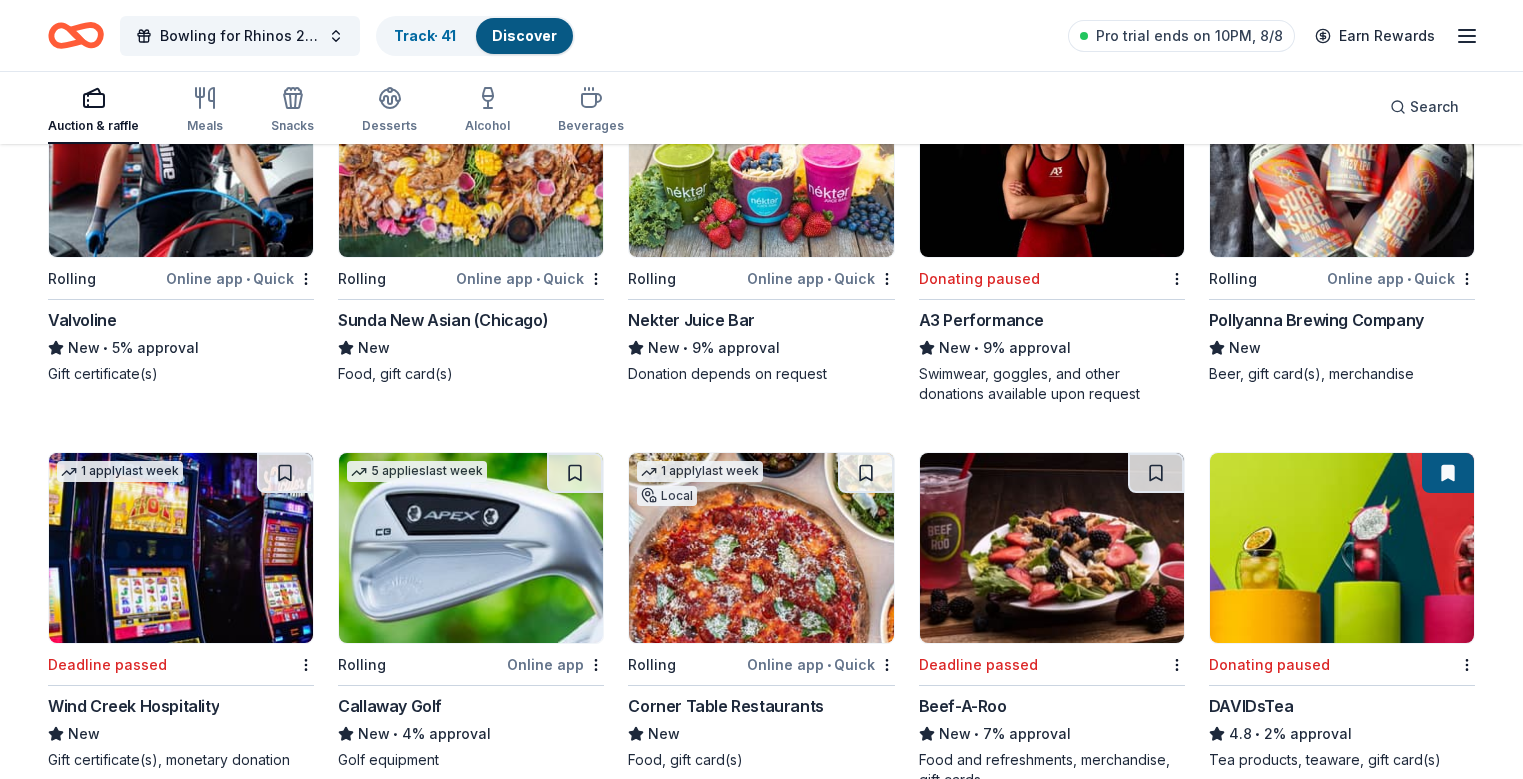 scroll, scrollTop: 13305, scrollLeft: 0, axis: vertical 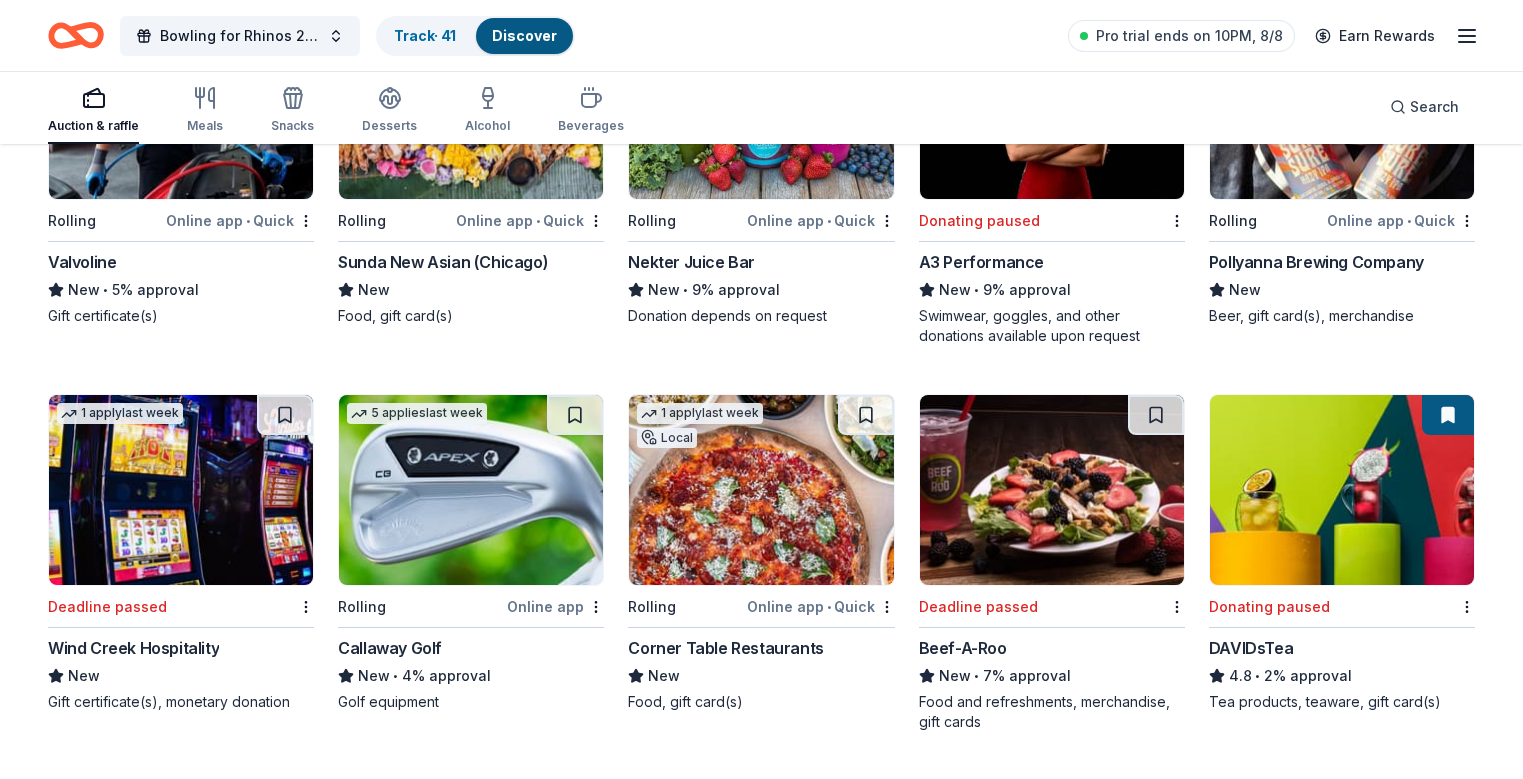 click on "Pollyanna Brewing Company" at bounding box center [1316, 262] 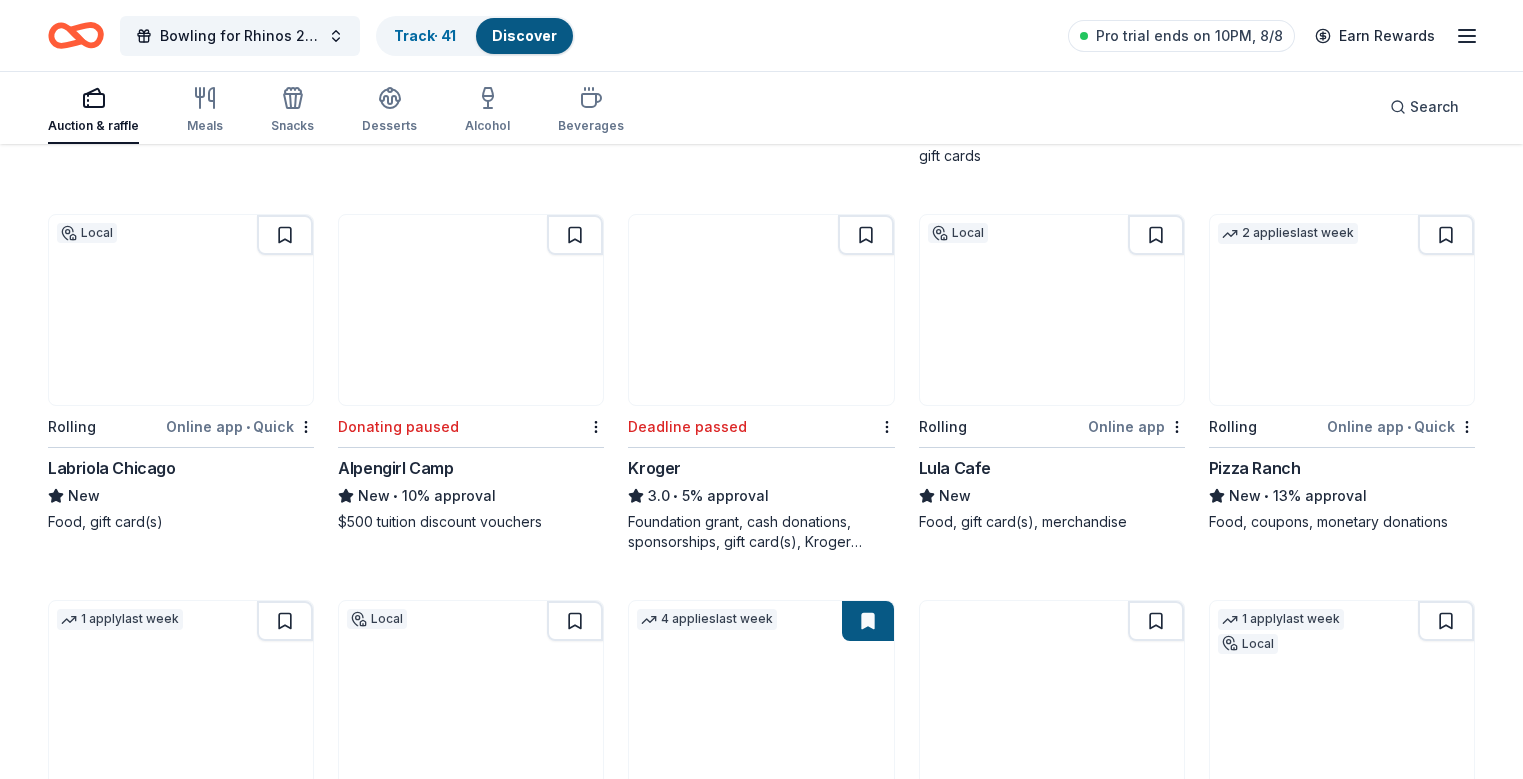 scroll, scrollTop: 13931, scrollLeft: 0, axis: vertical 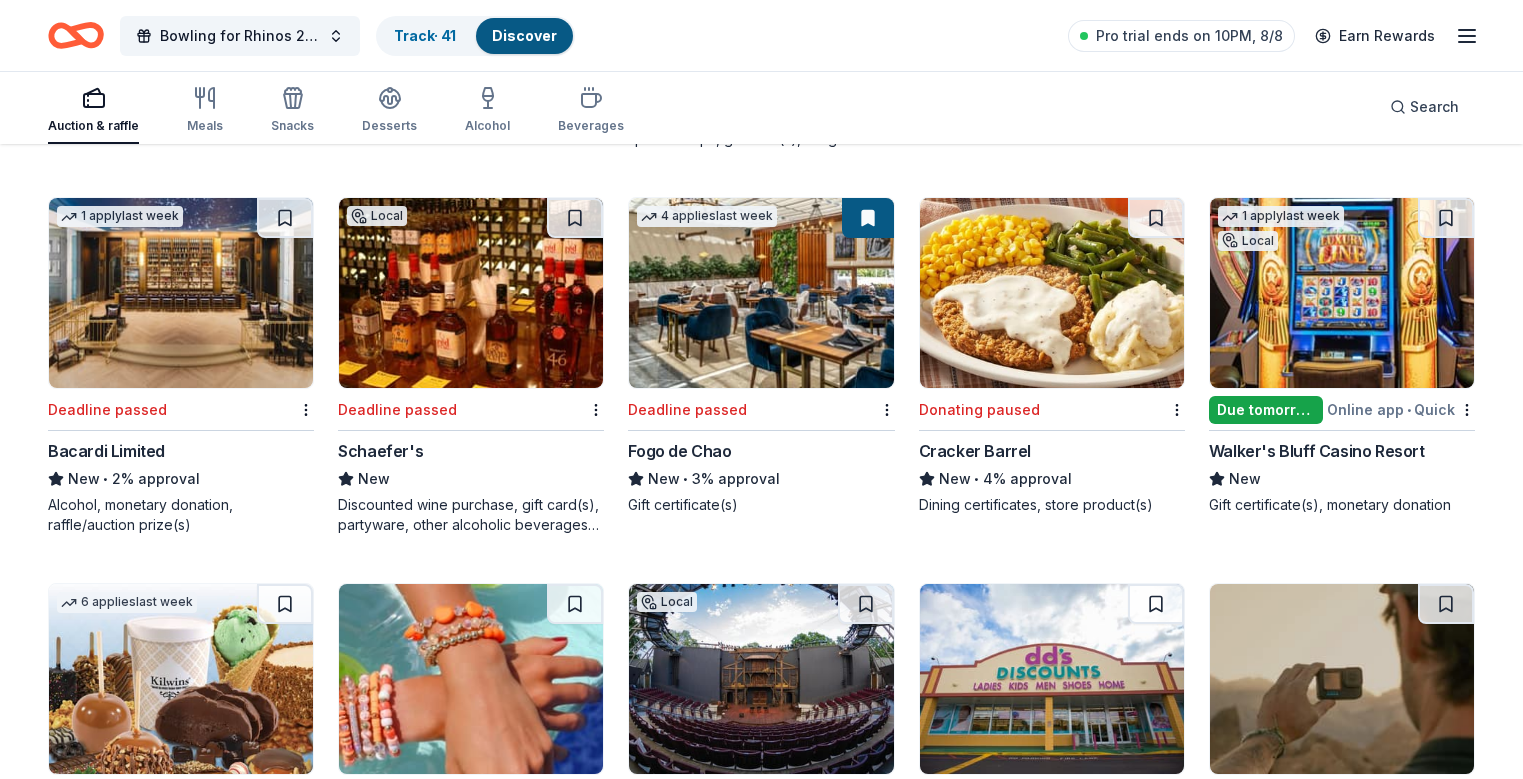 click on "Walker's Bluff Casino Resort" at bounding box center [1317, 451] 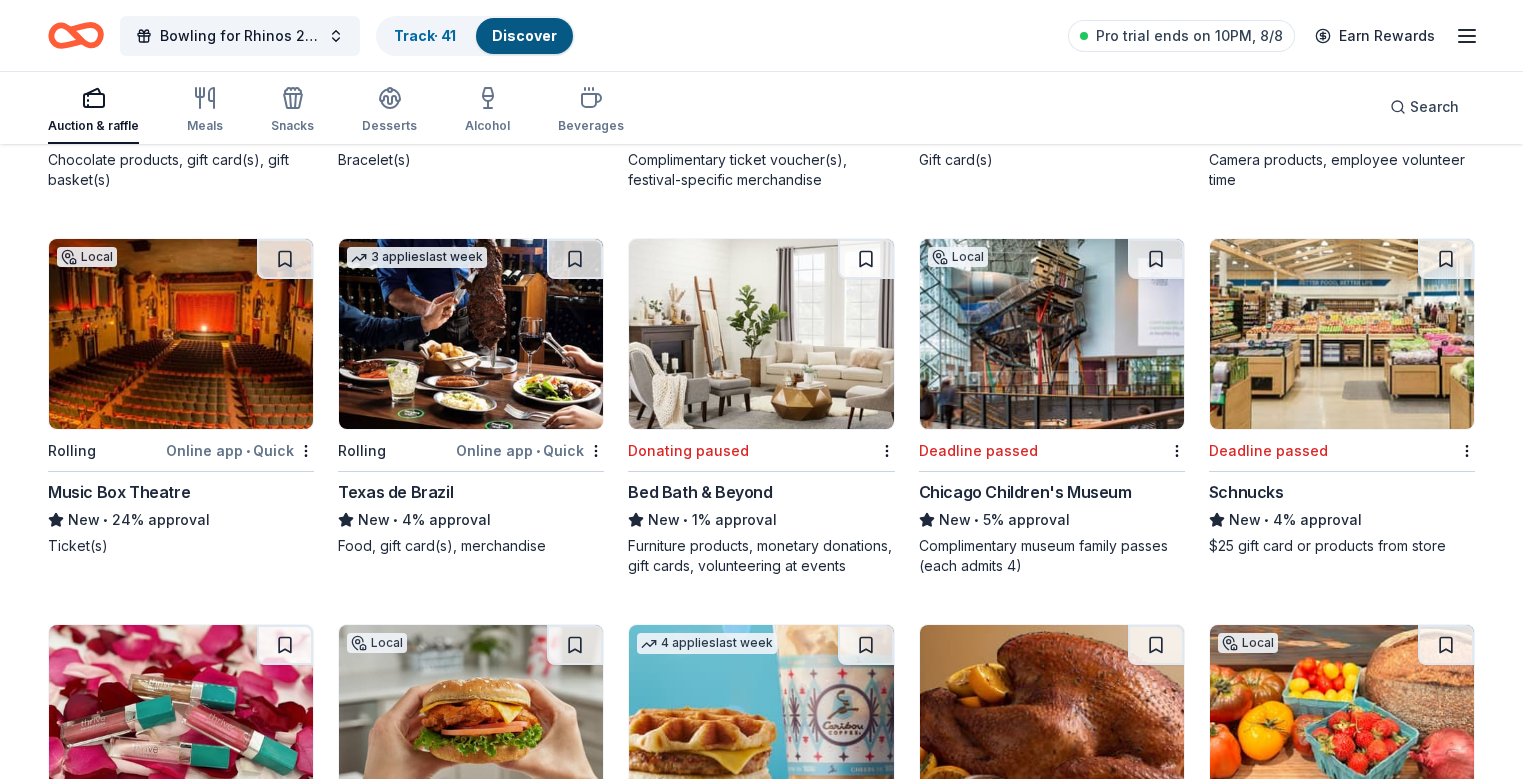 scroll, scrollTop: 15089, scrollLeft: 0, axis: vertical 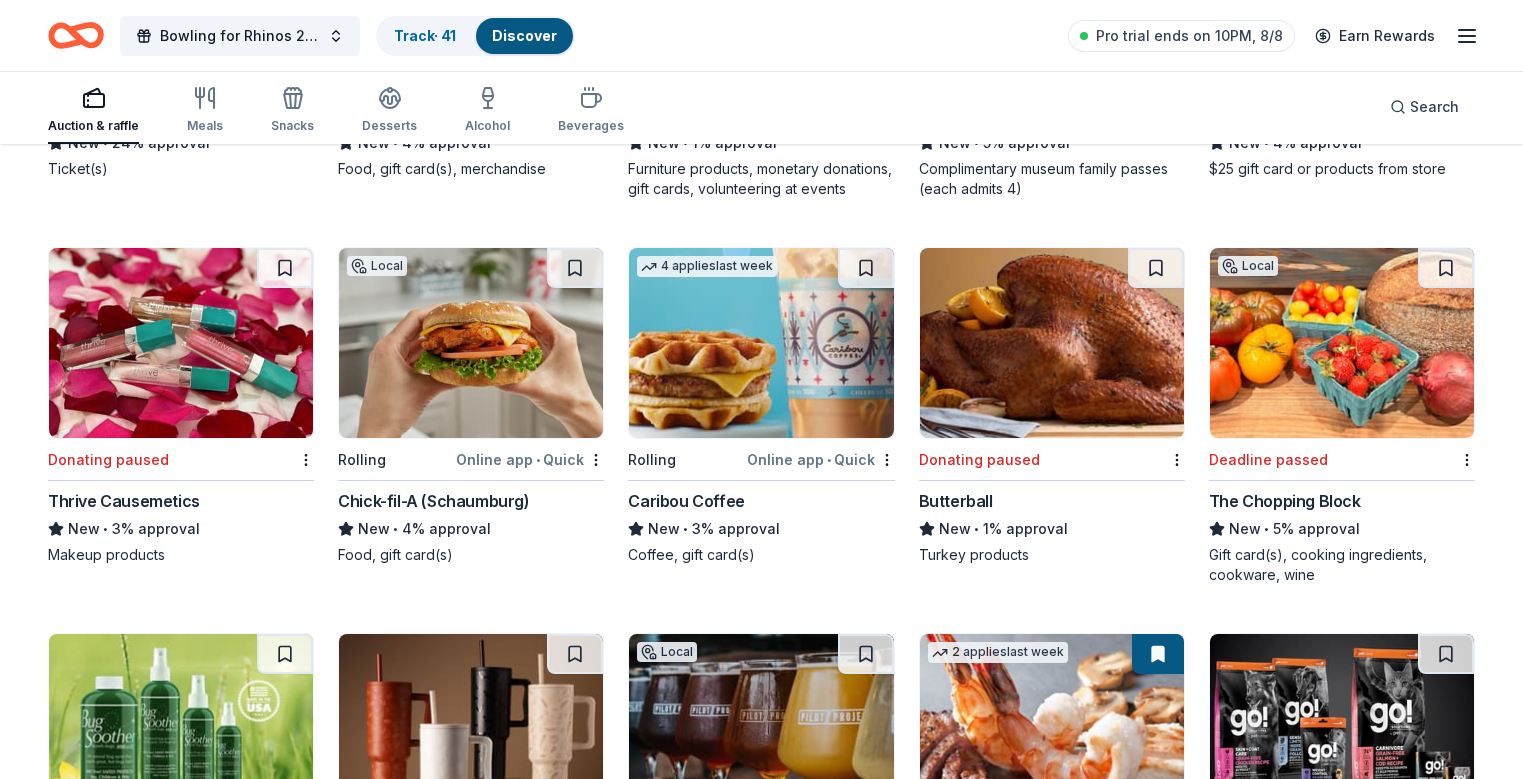 click on "Thrive Causemetics" at bounding box center [124, 501] 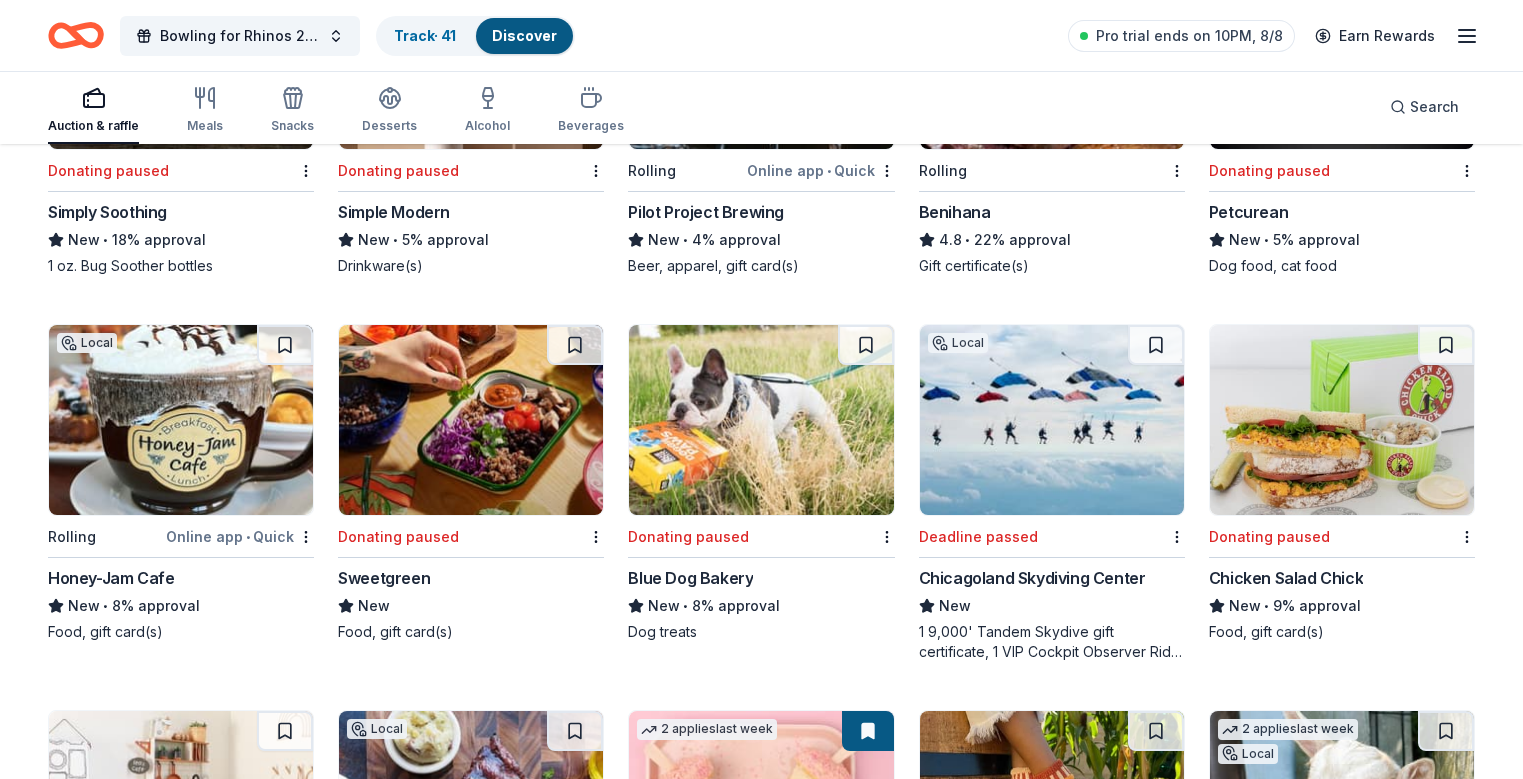 scroll, scrollTop: 15933, scrollLeft: 0, axis: vertical 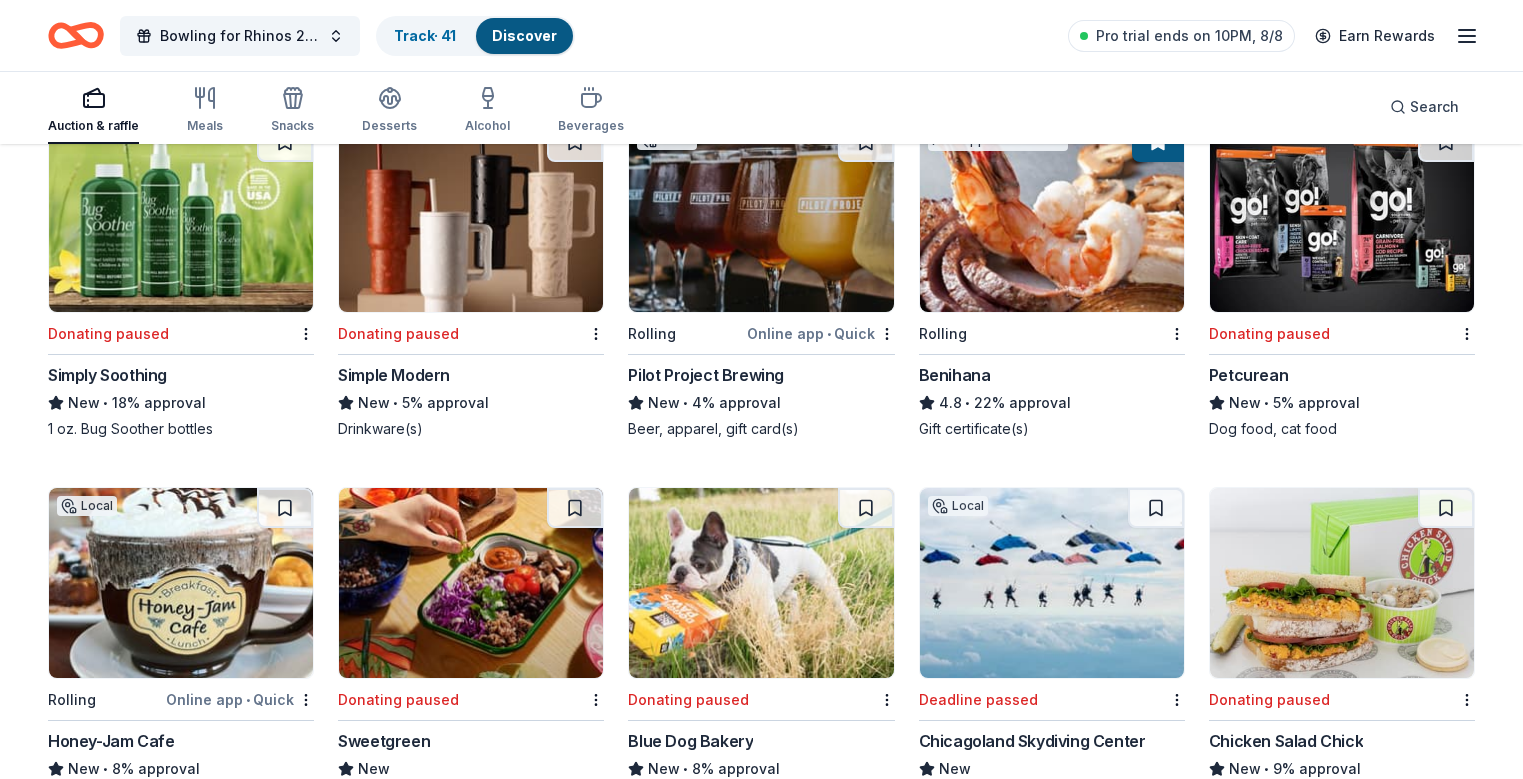 click at bounding box center [1342, 217] 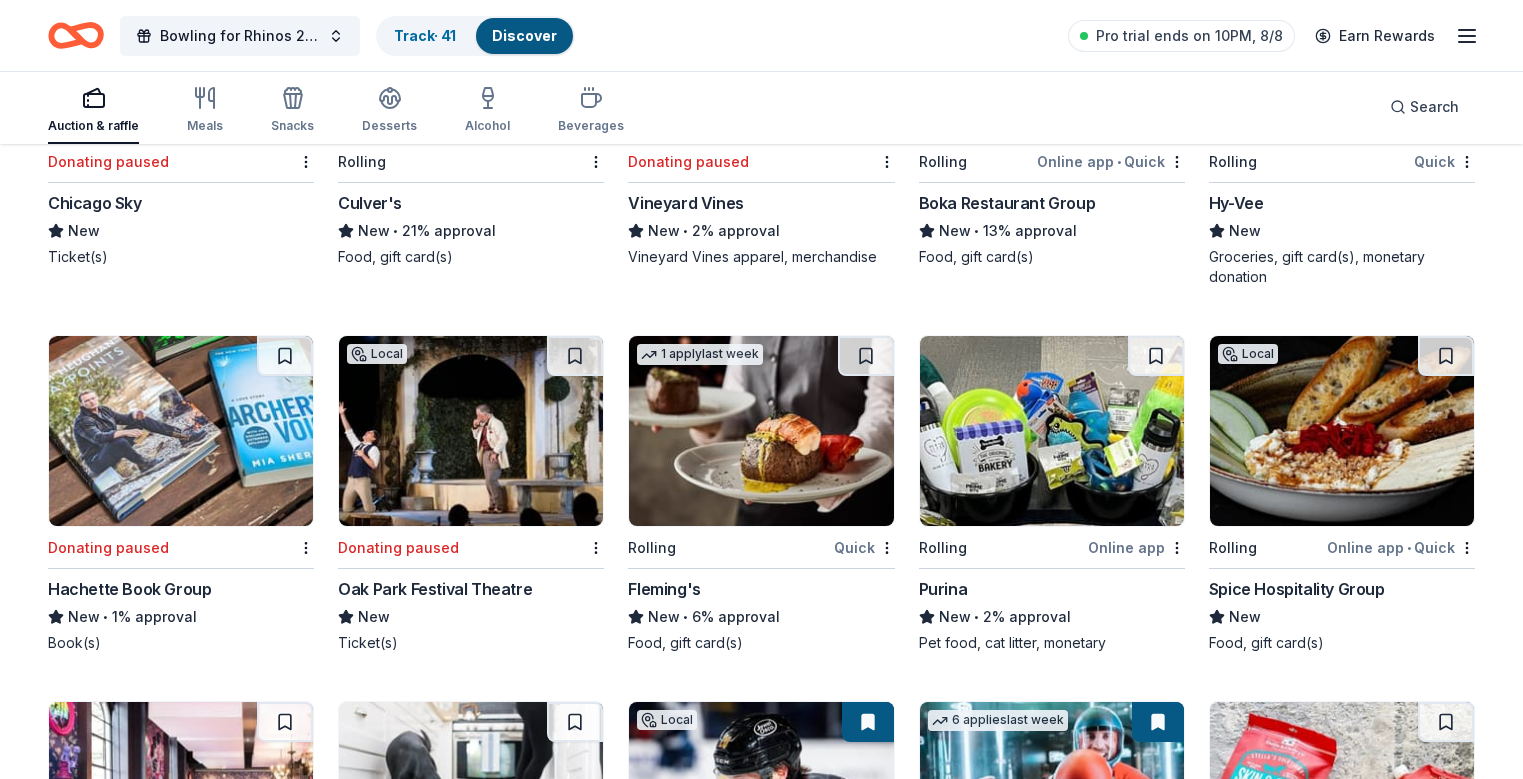 scroll, scrollTop: 17635, scrollLeft: 0, axis: vertical 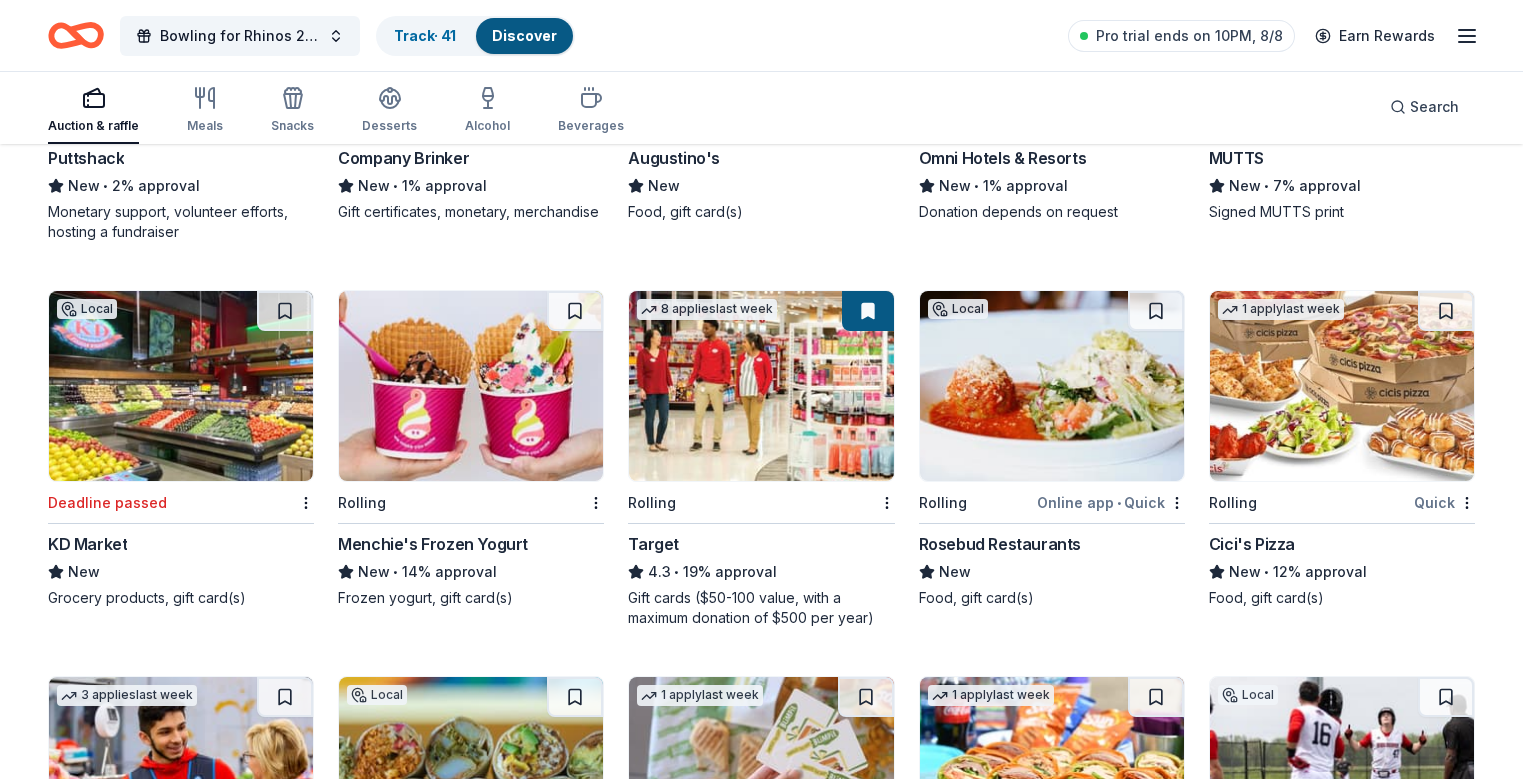 click at bounding box center (1052, 386) 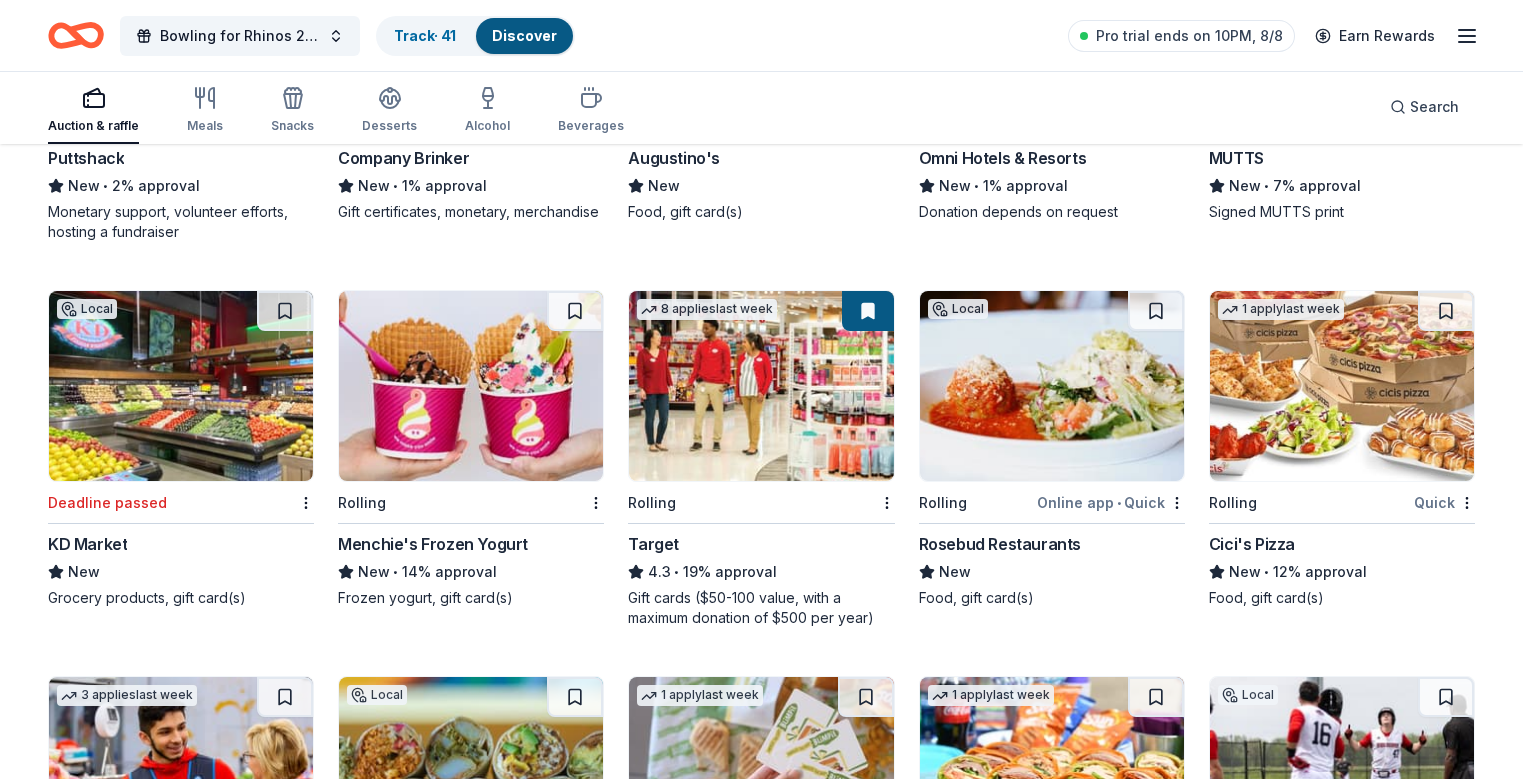 click on "Menchie's Frozen Yogurt" at bounding box center [433, 544] 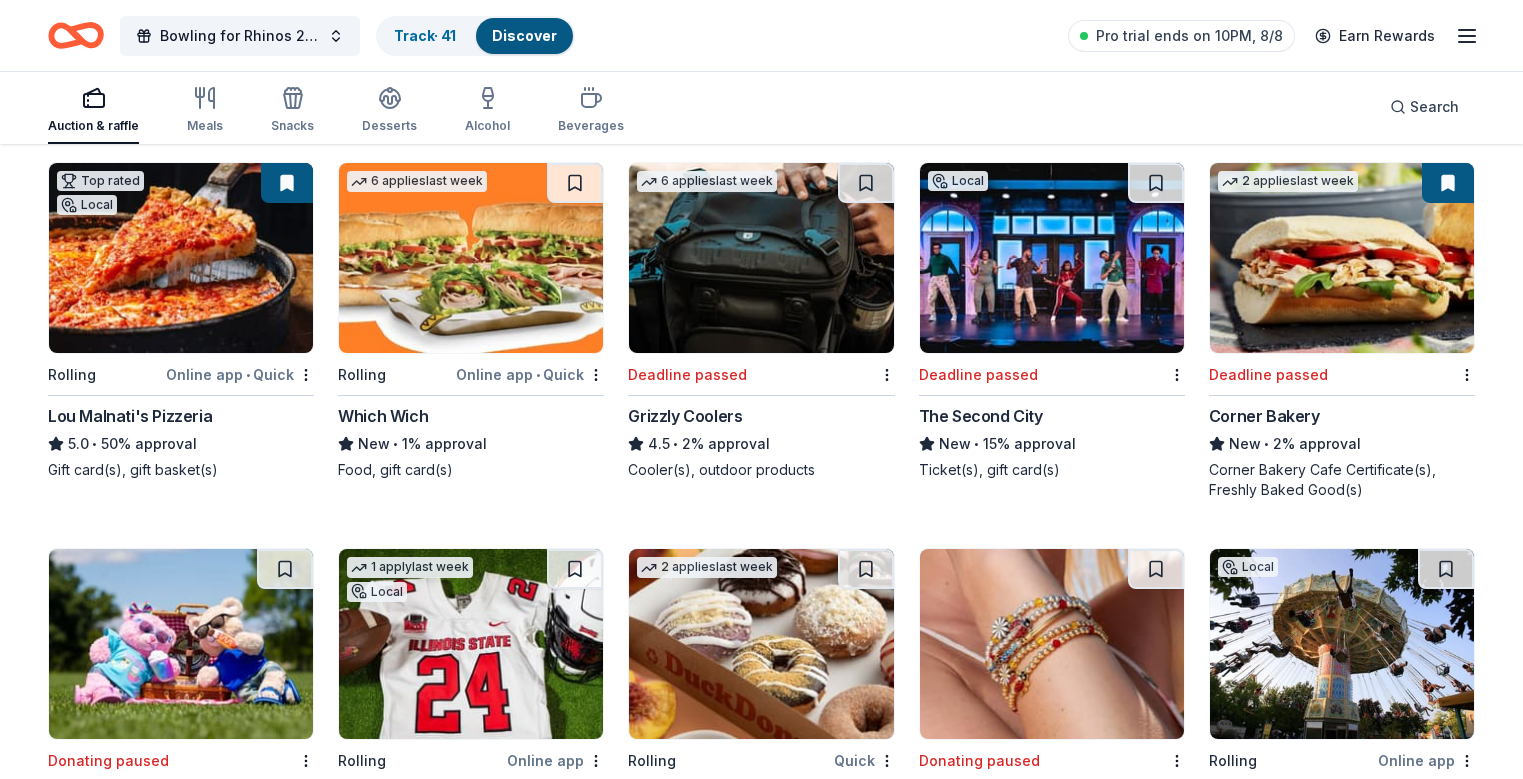 scroll, scrollTop: 20829, scrollLeft: 0, axis: vertical 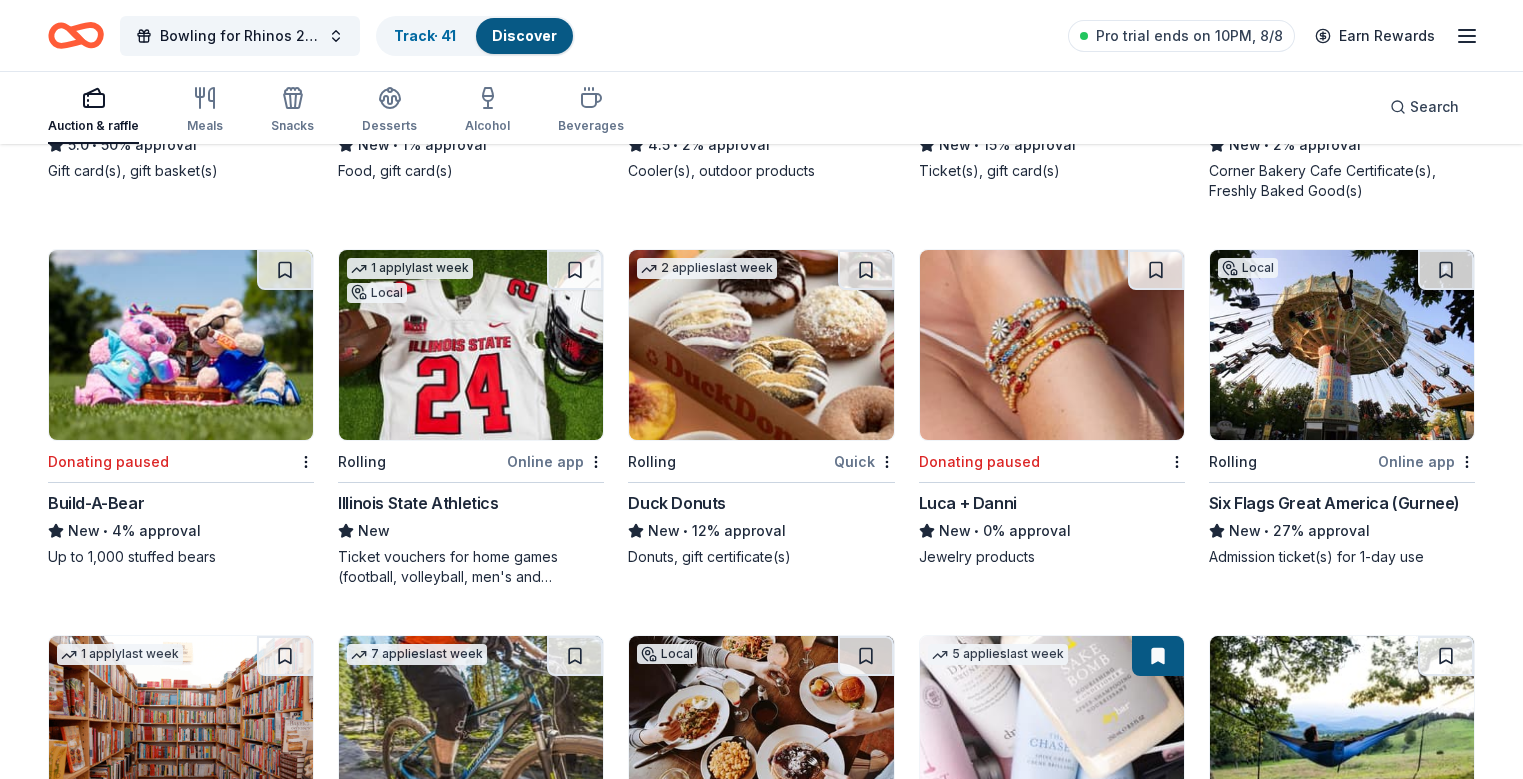 click on "Duck Donuts" at bounding box center [677, 503] 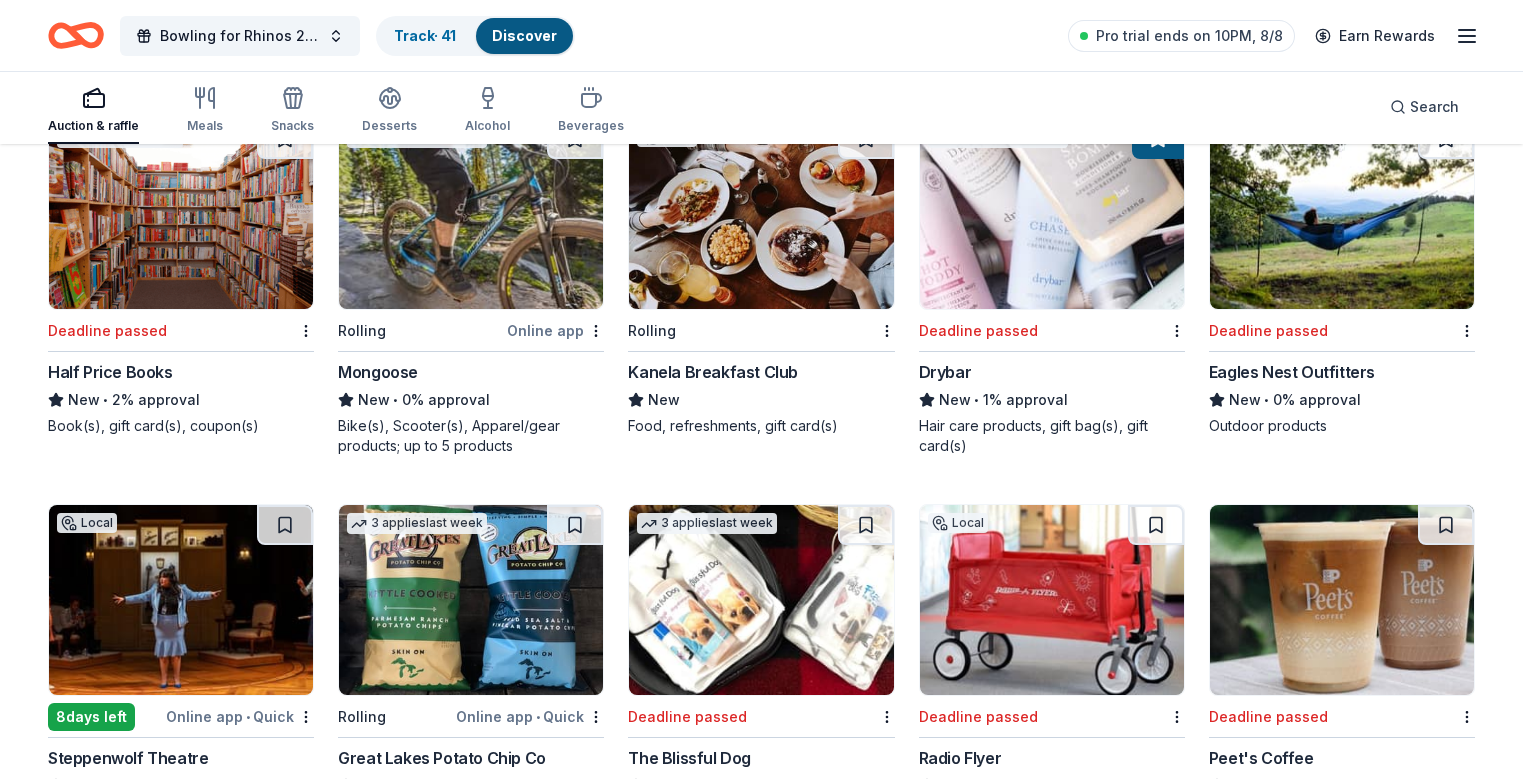 scroll, scrollTop: 21647, scrollLeft: 0, axis: vertical 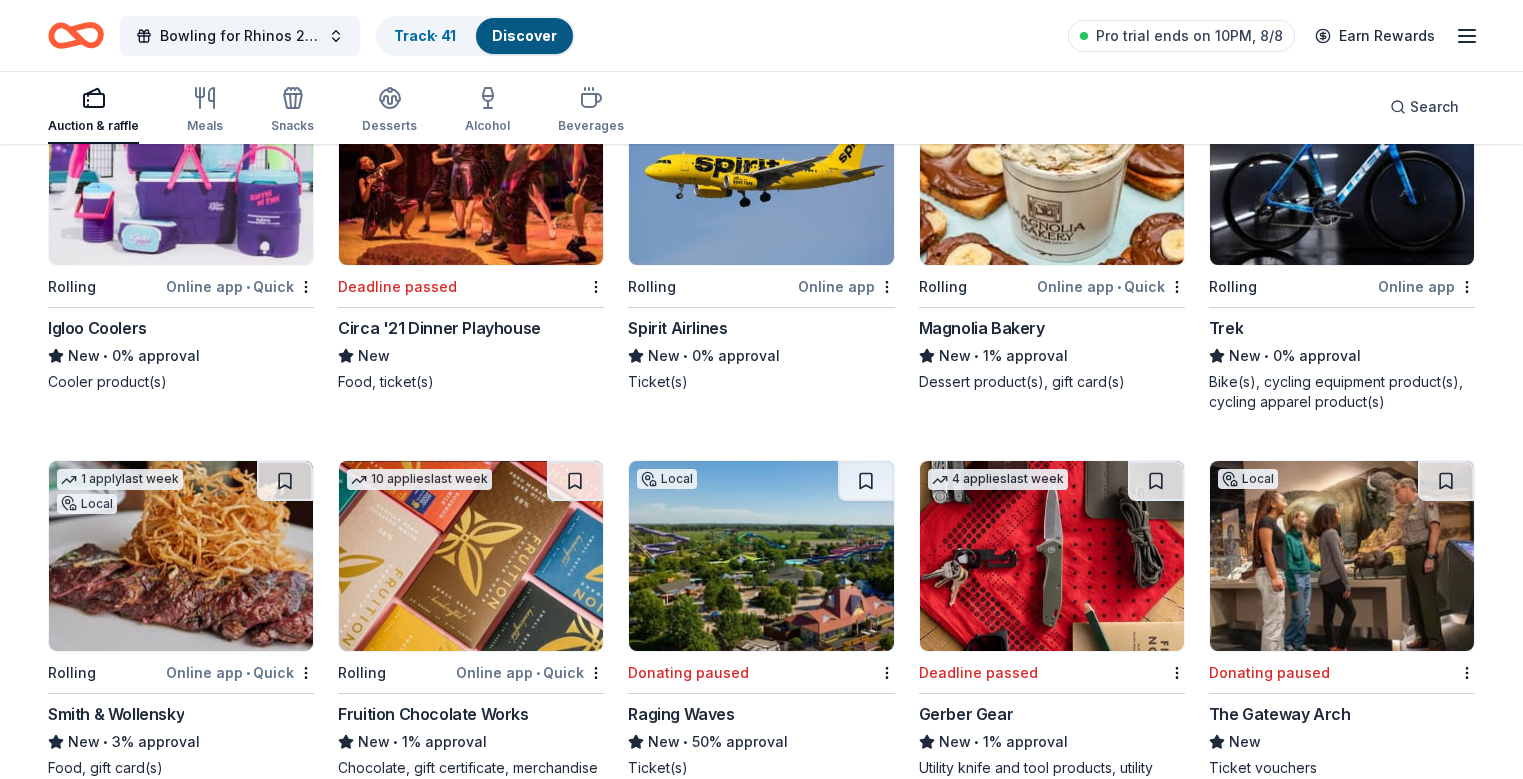 click at bounding box center (471, 556) 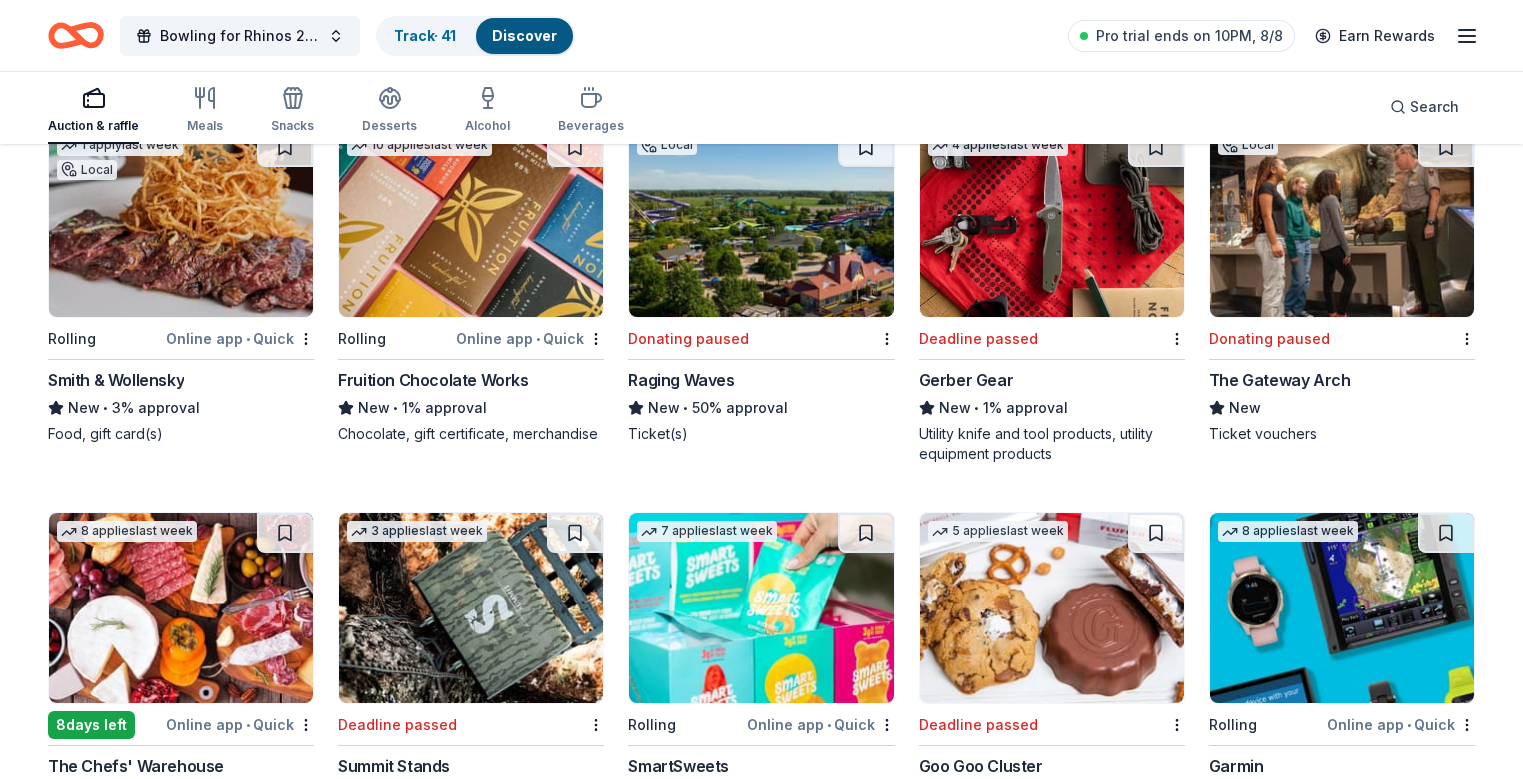 scroll, scrollTop: 26528, scrollLeft: 0, axis: vertical 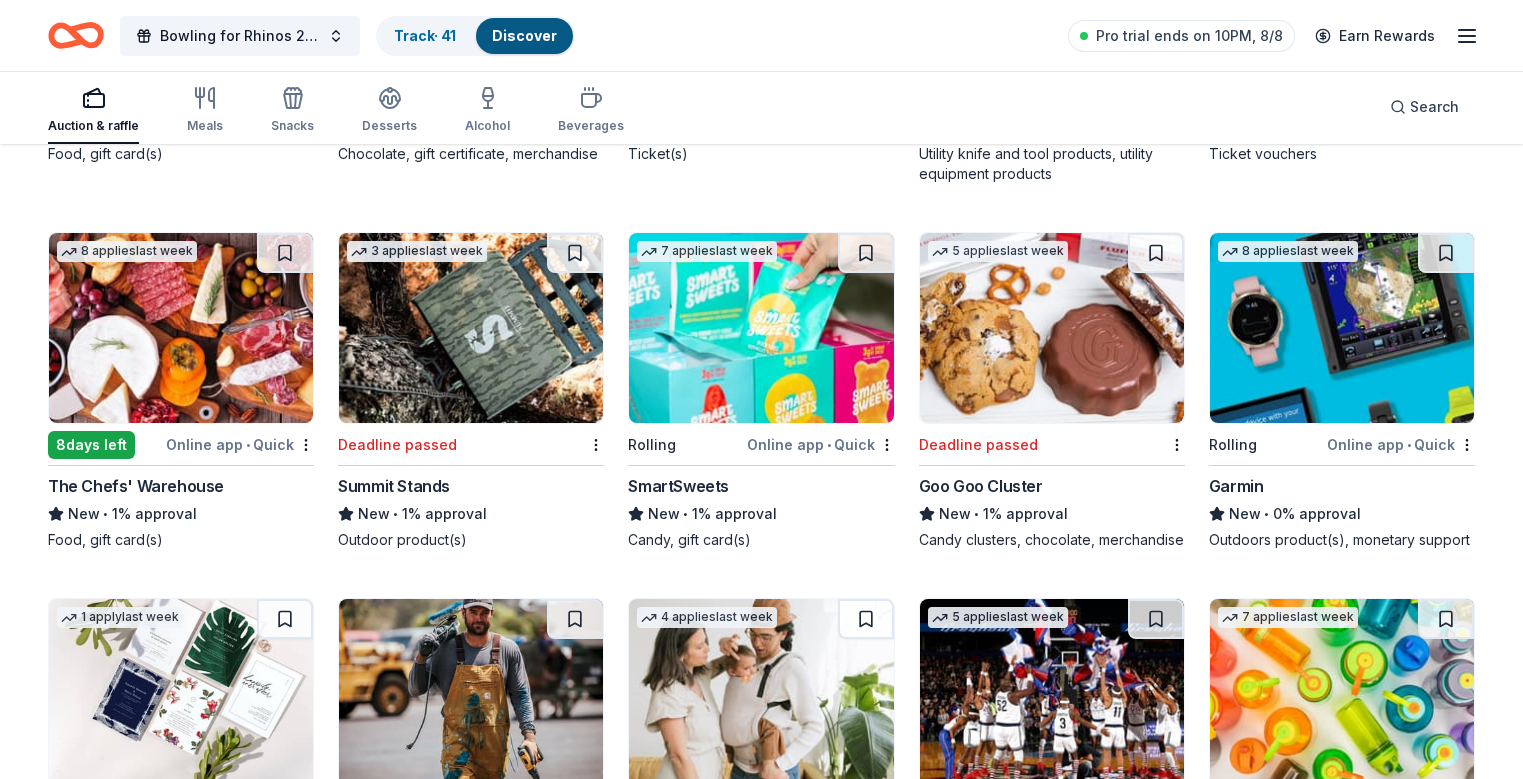 click at bounding box center (761, 328) 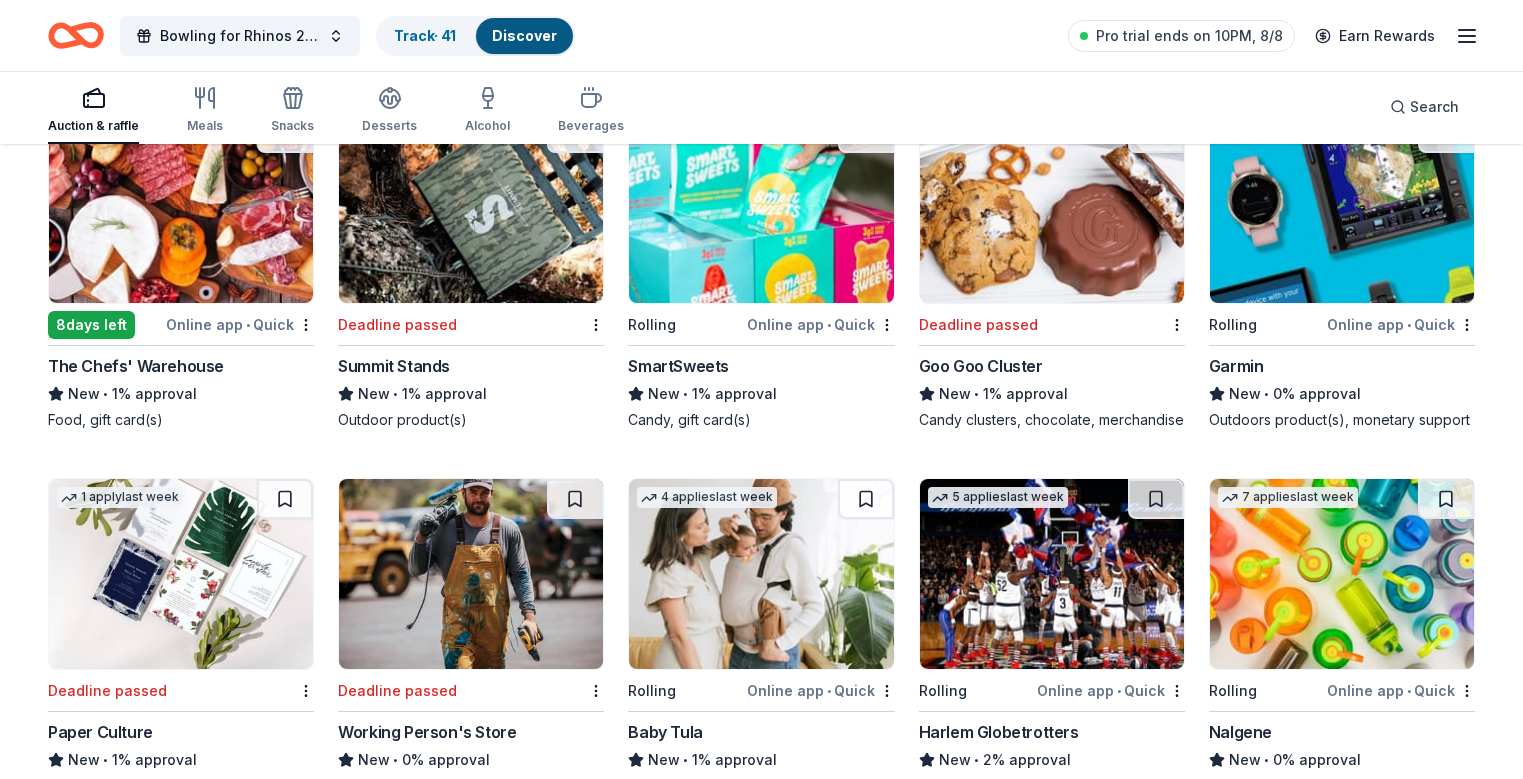scroll, scrollTop: 26949, scrollLeft: 0, axis: vertical 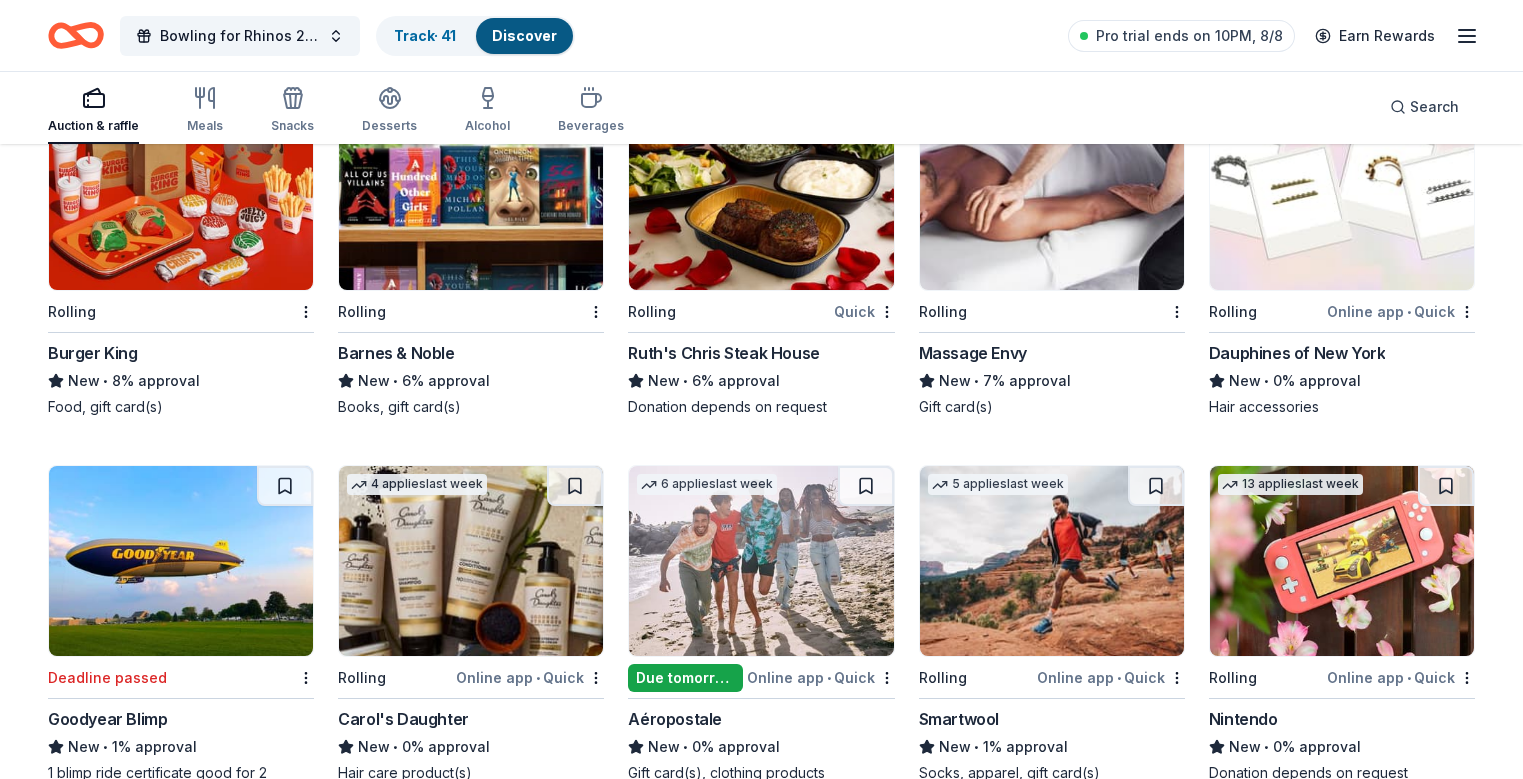 click on "1   apply  last week Rolling Massage Envy New • 7% approval Gift card(s)" at bounding box center (1052, 258) 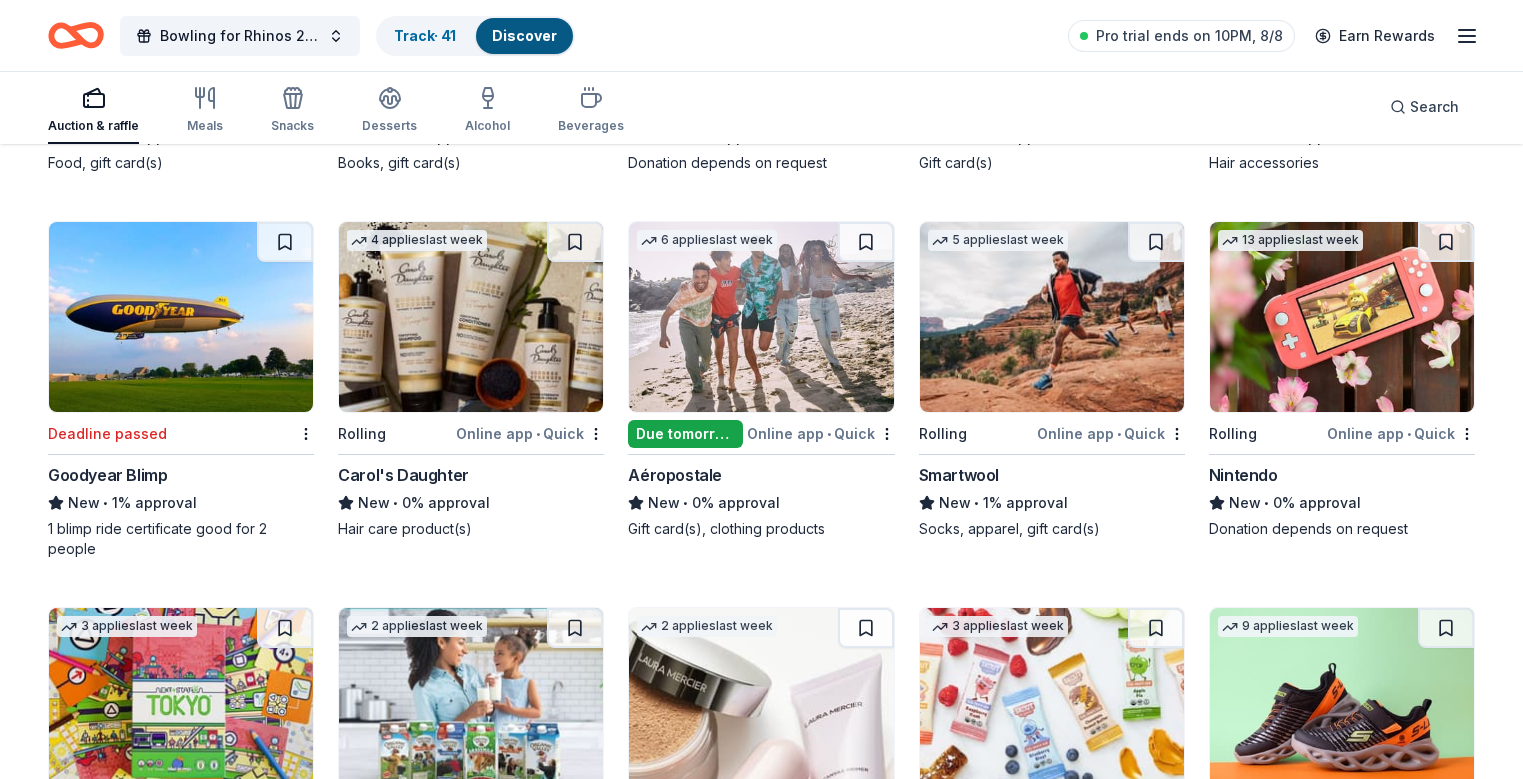 click at bounding box center [471, 317] 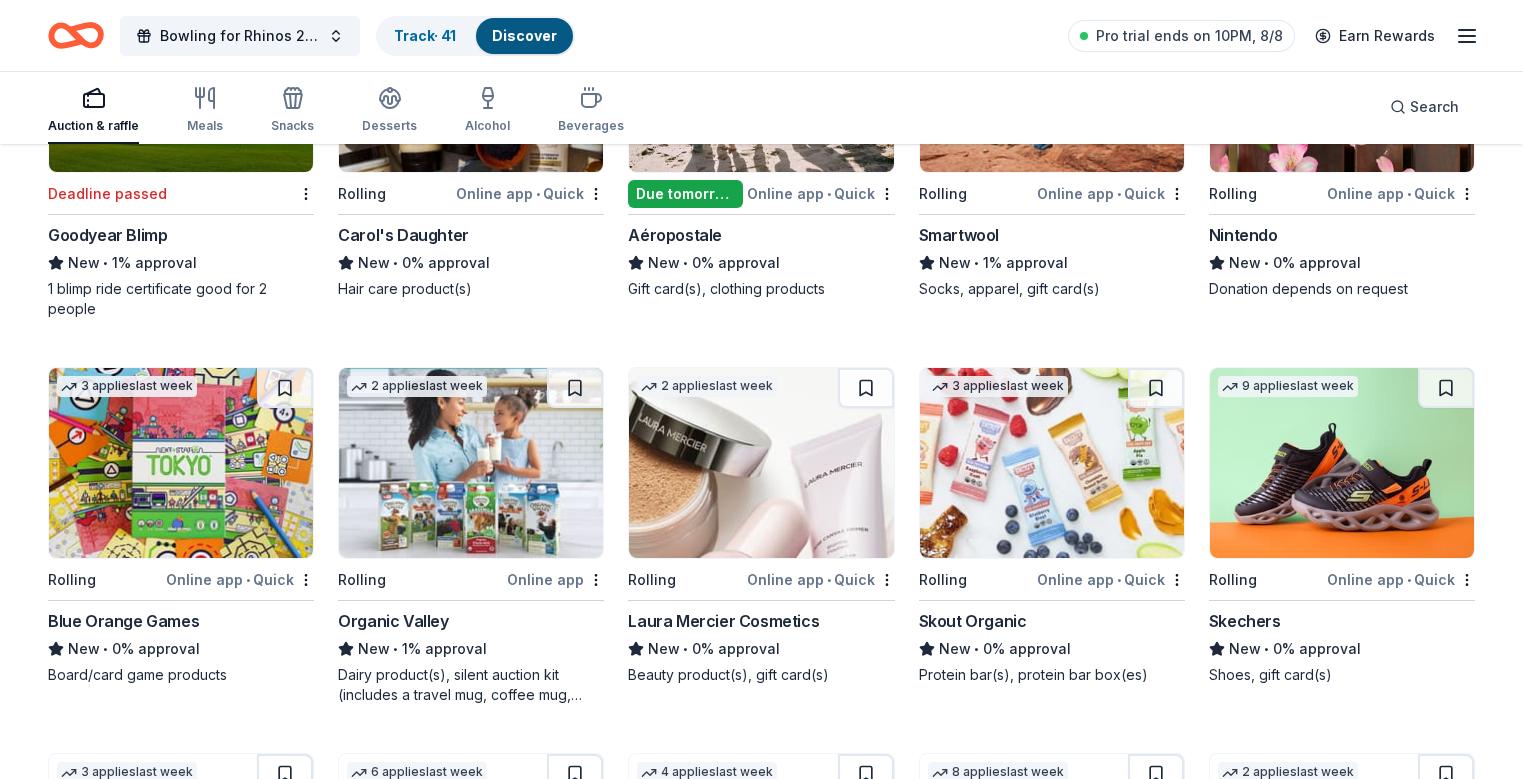 scroll, scrollTop: 29057, scrollLeft: 0, axis: vertical 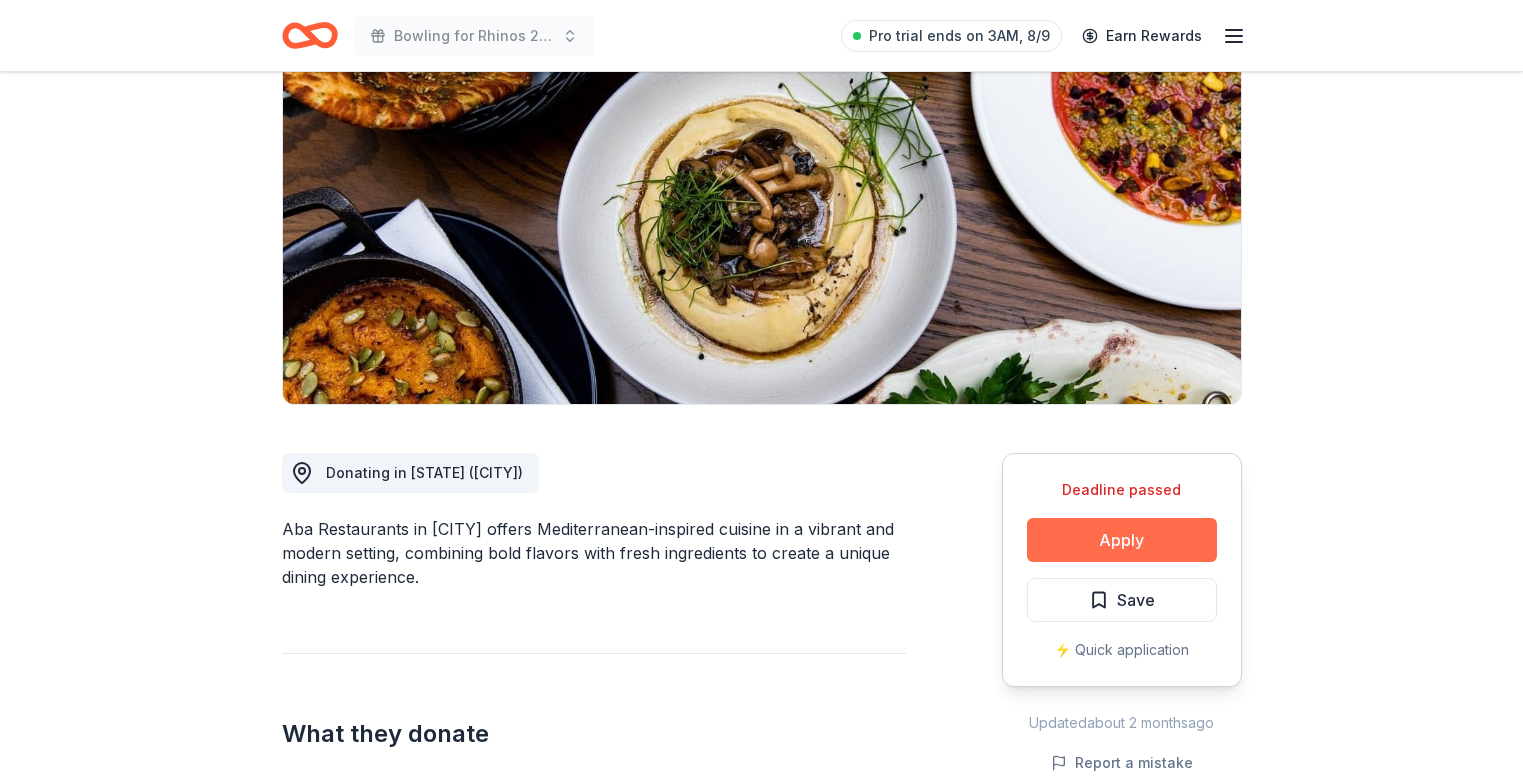 click on "Apply" at bounding box center [1122, 540] 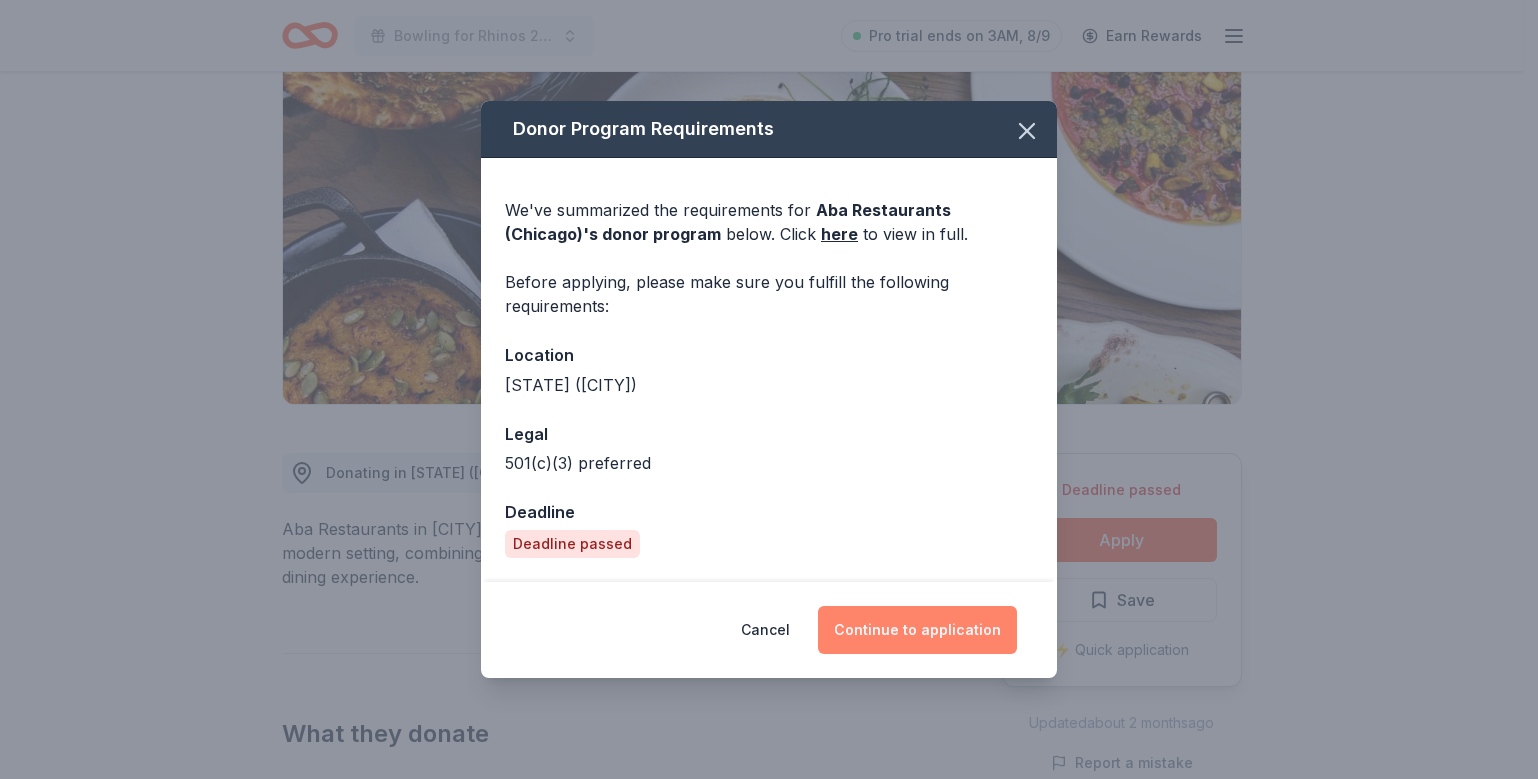 click on "Continue to application" at bounding box center (917, 630) 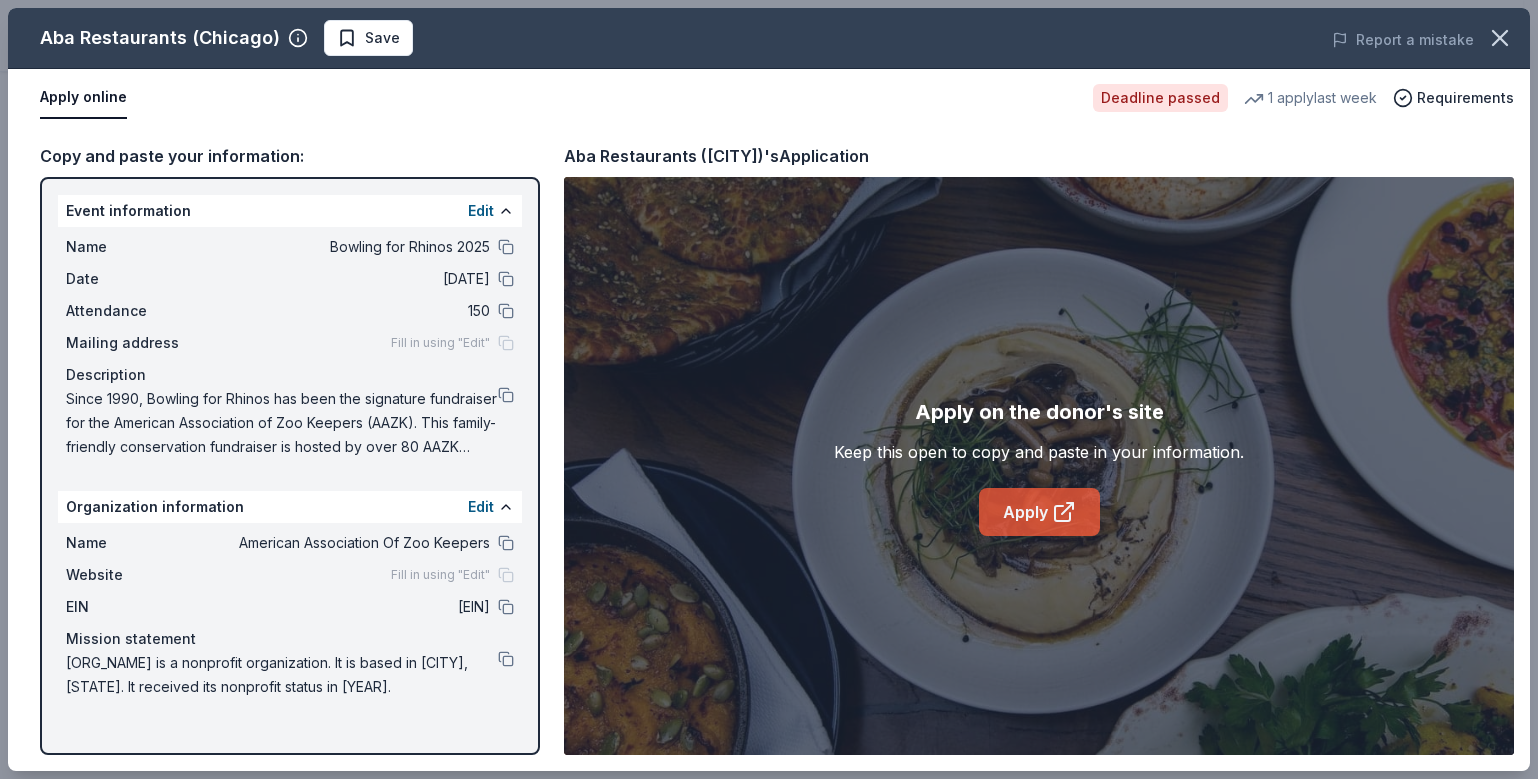 click on "Apply" at bounding box center (1039, 512) 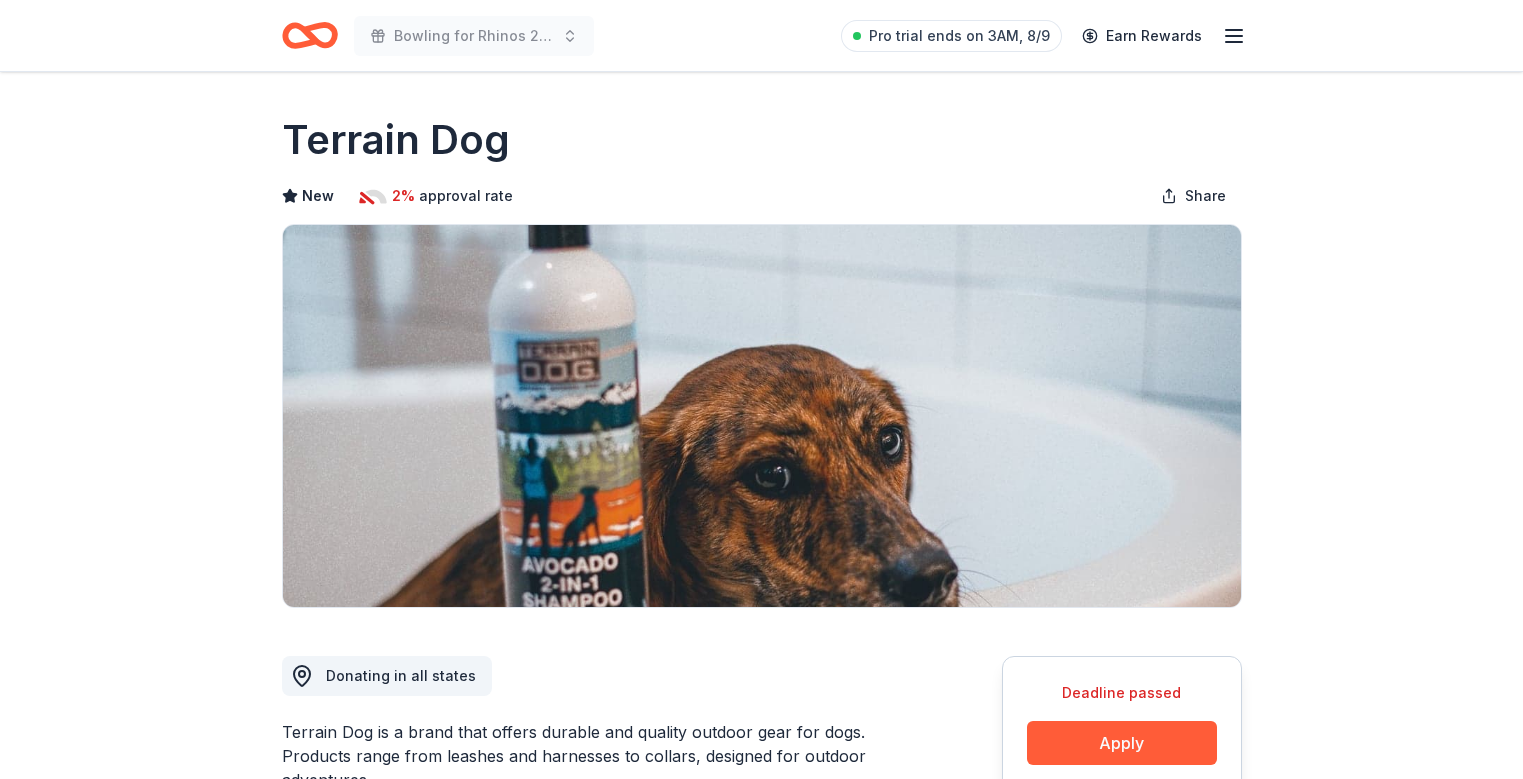 scroll, scrollTop: 0, scrollLeft: 0, axis: both 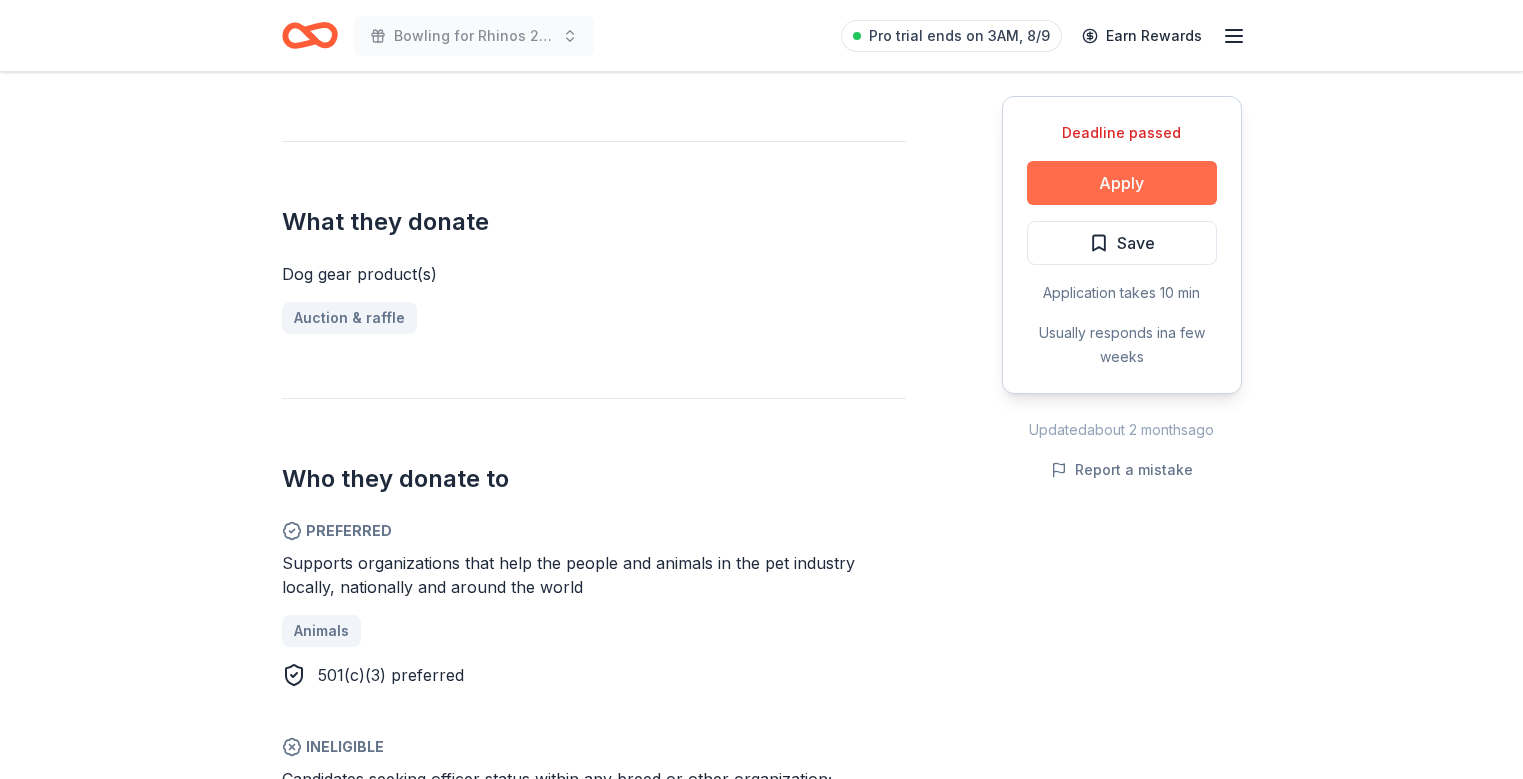 click on "Apply" at bounding box center [1122, 183] 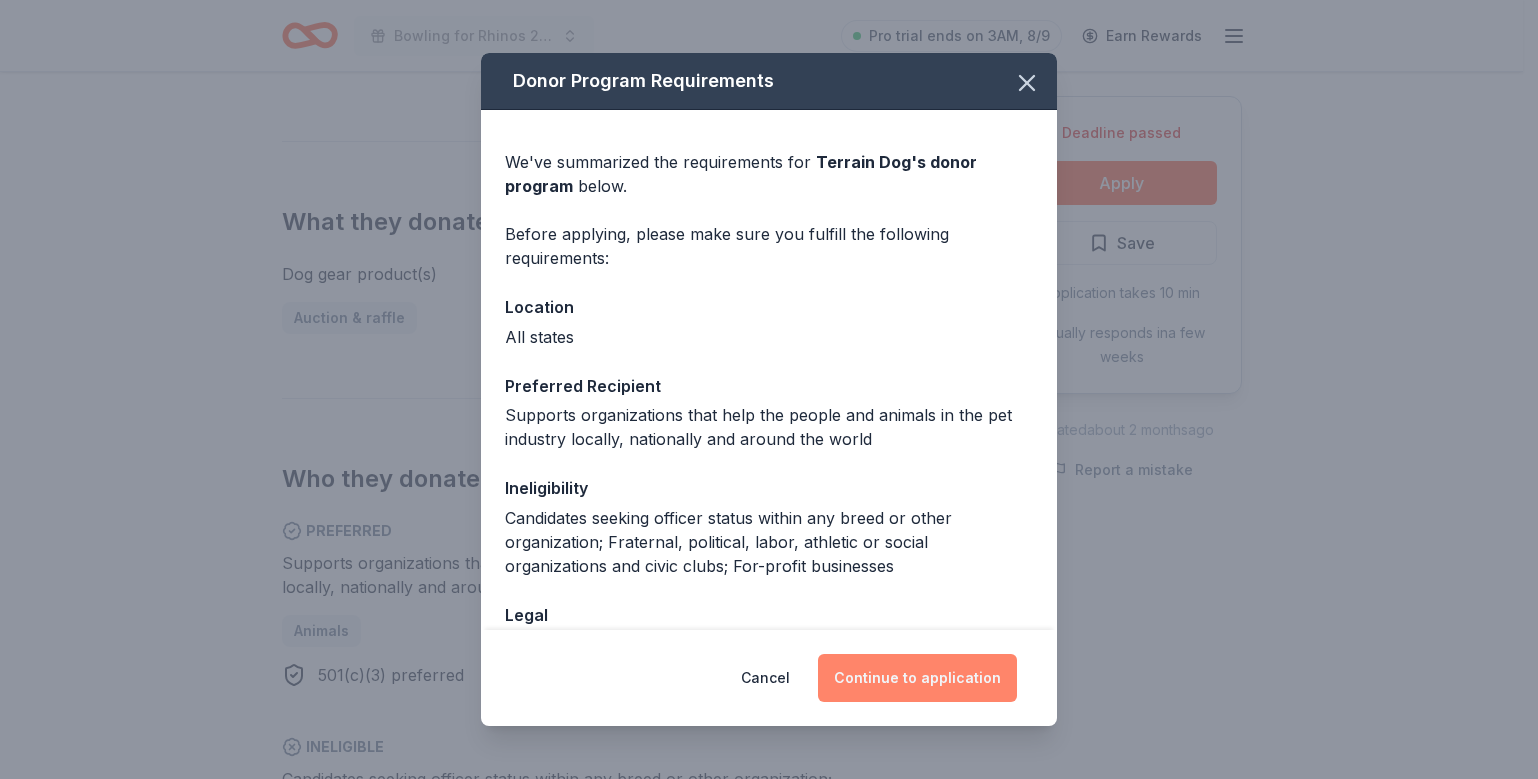 click on "Continue to application" at bounding box center (917, 678) 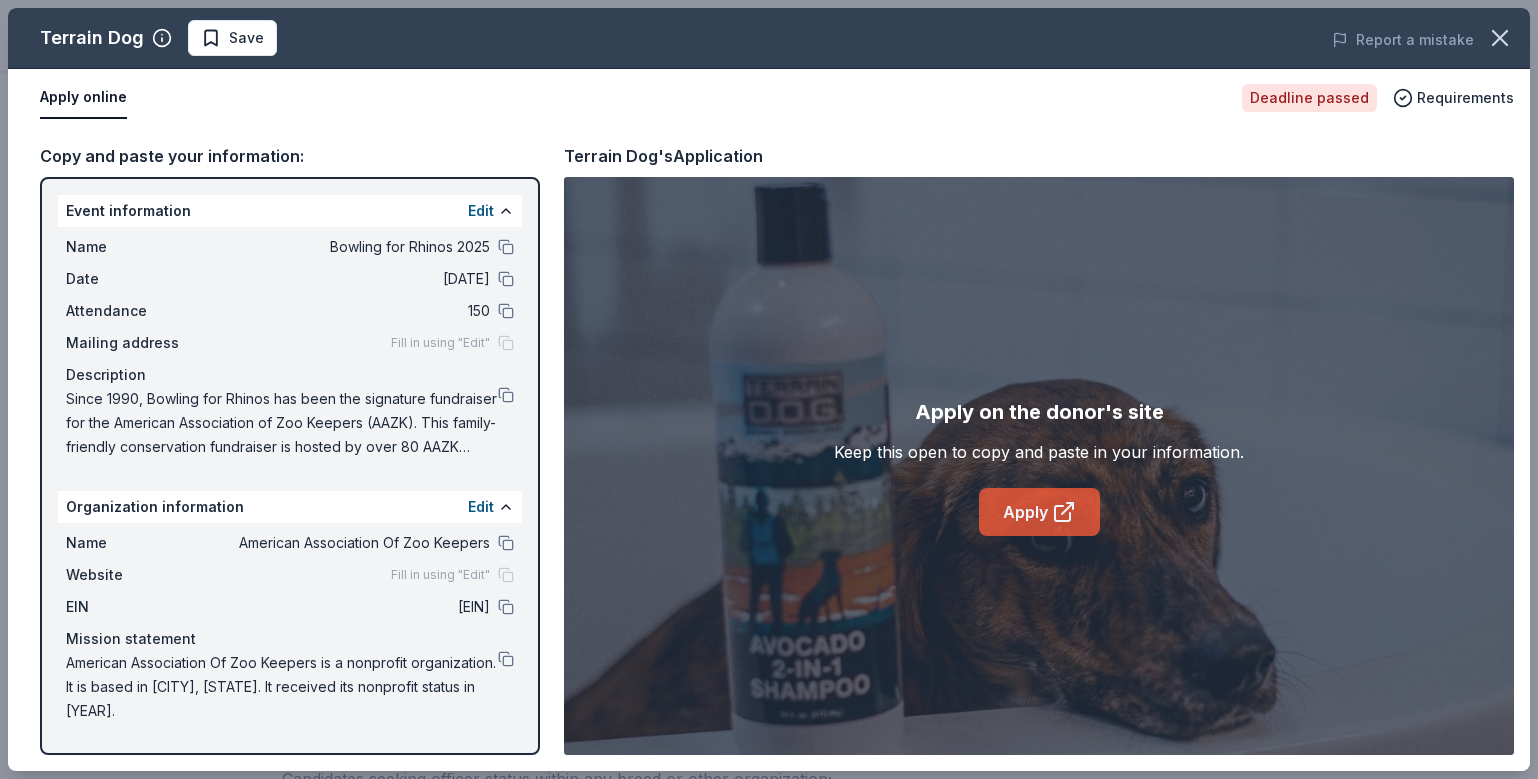 click 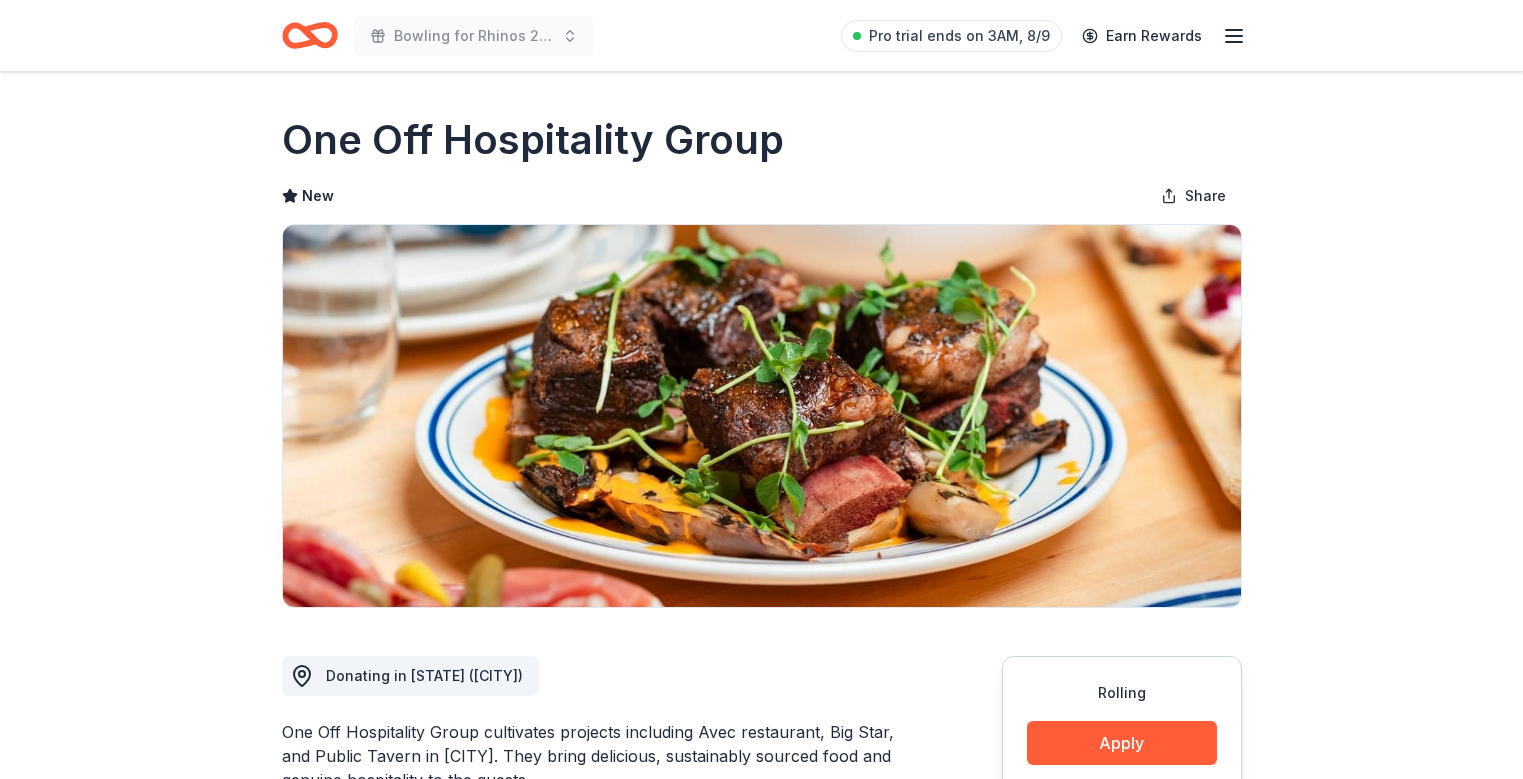 scroll, scrollTop: 0, scrollLeft: 0, axis: both 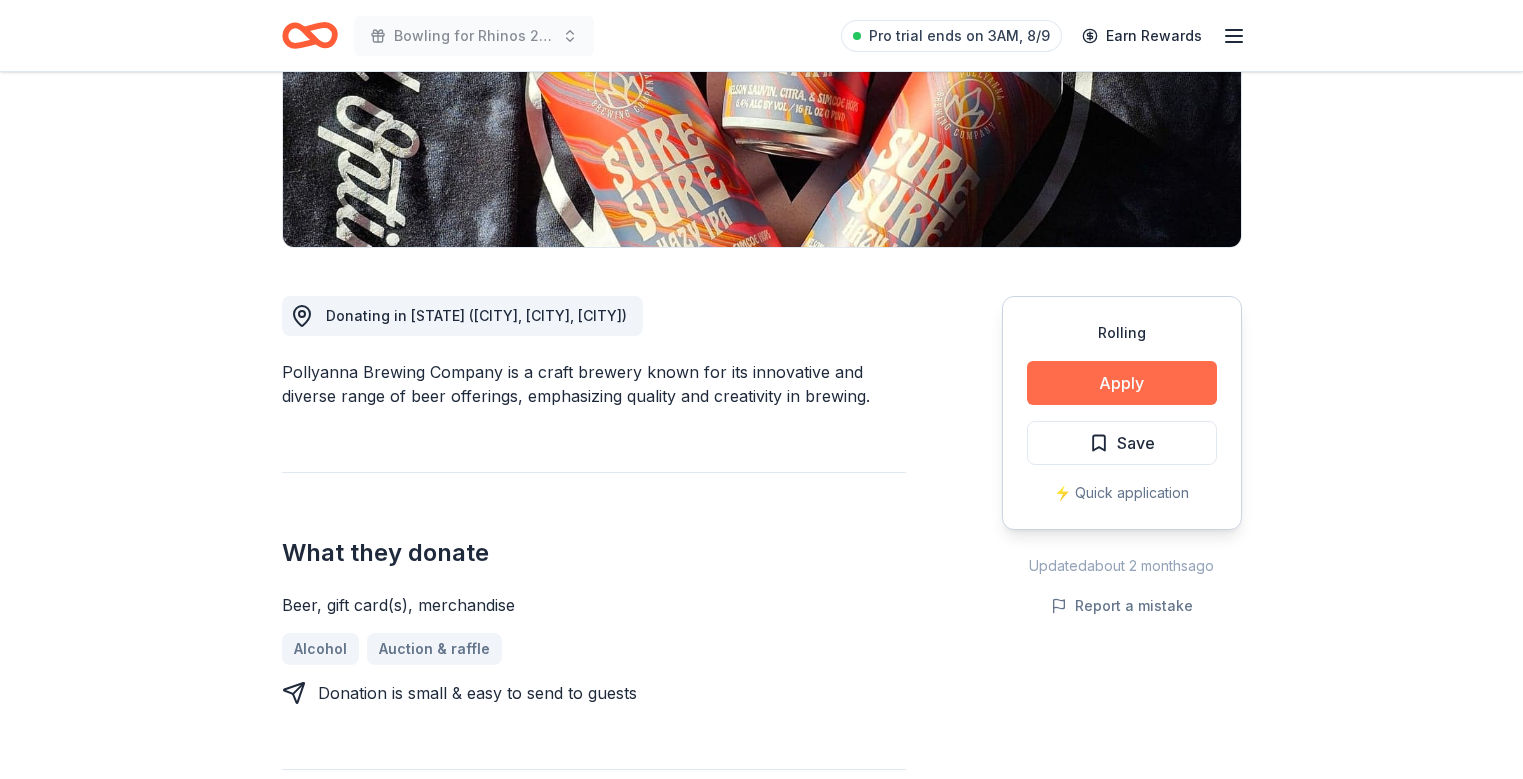 click on "Apply" at bounding box center [1122, 383] 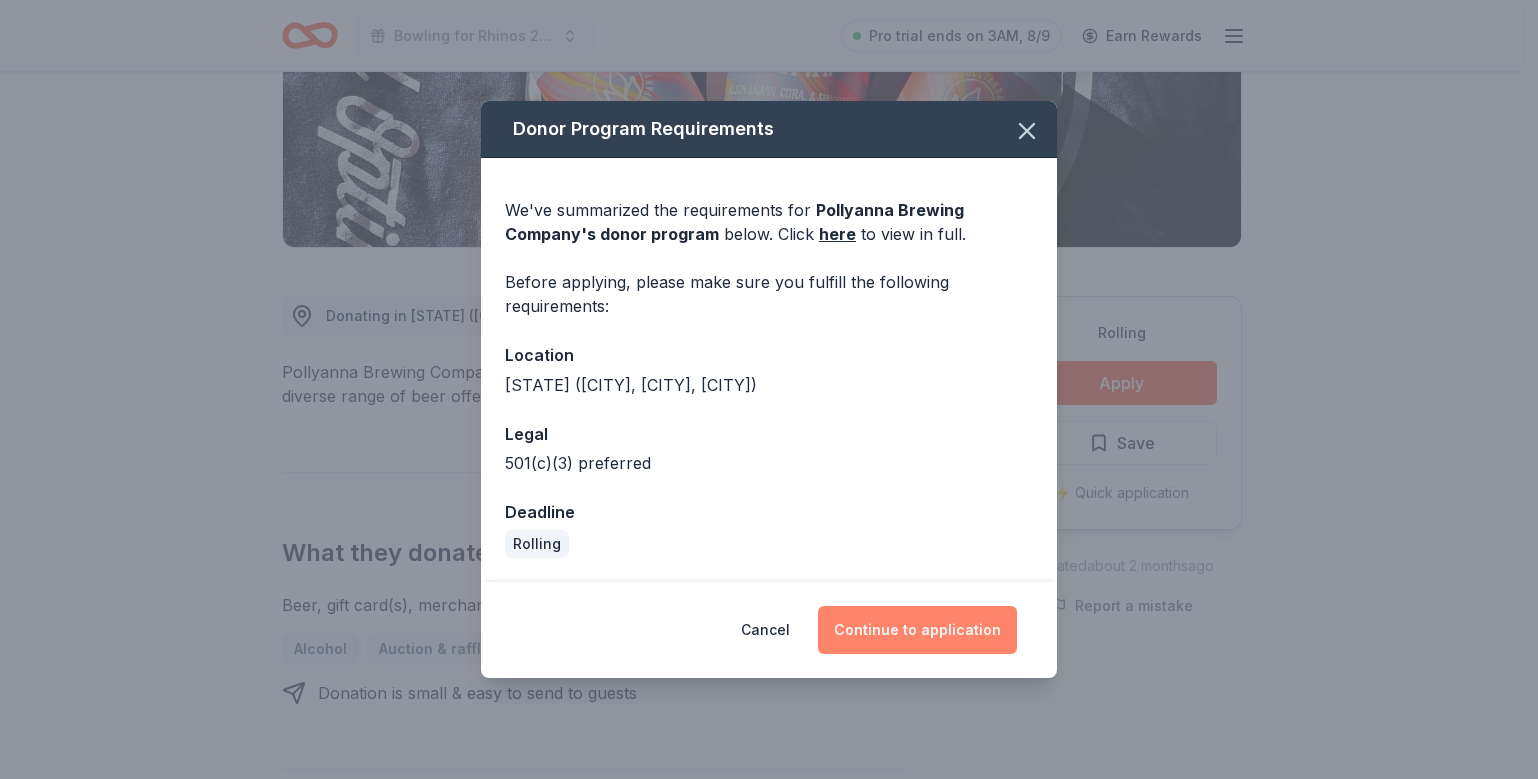 click on "Continue to application" at bounding box center [917, 630] 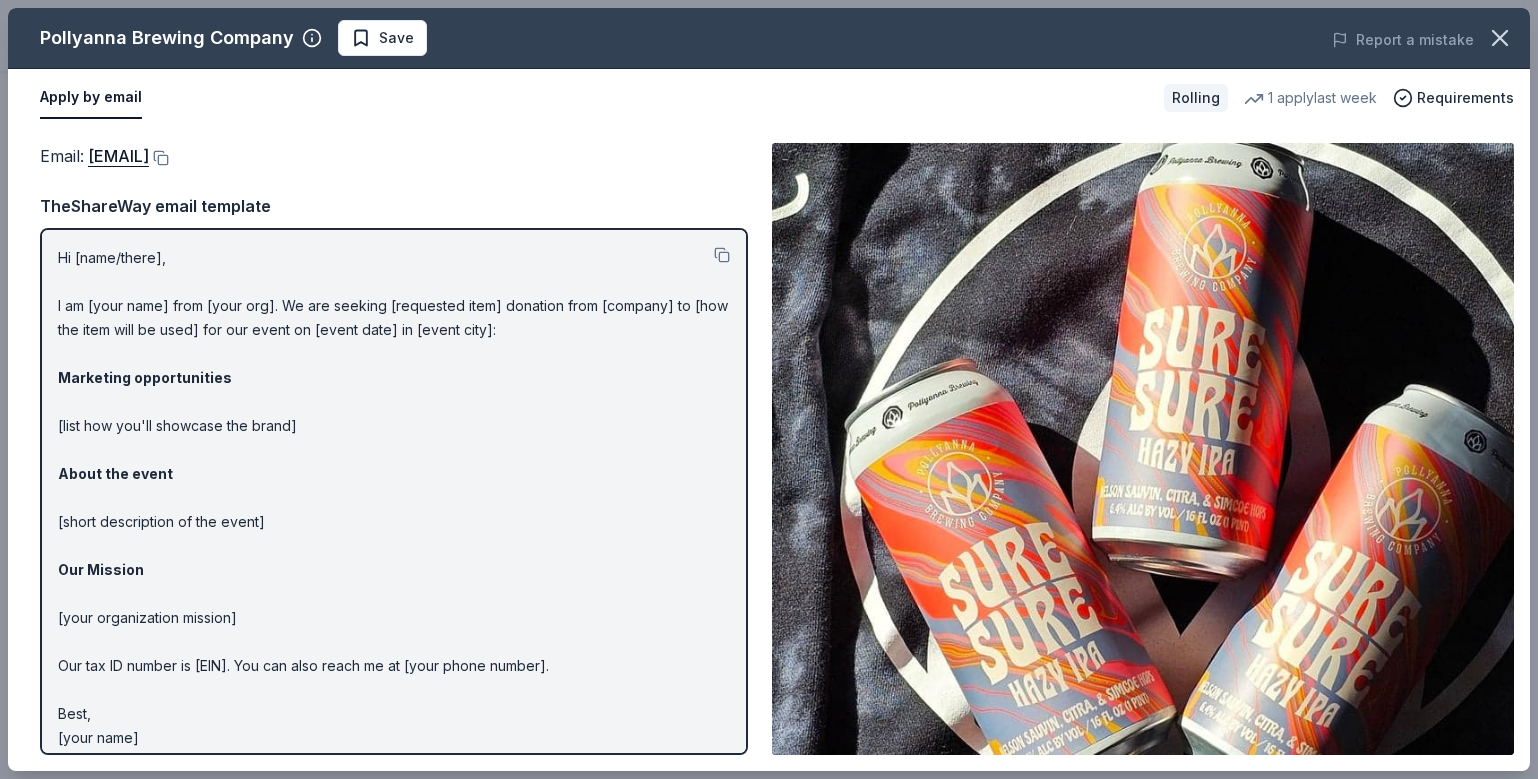 scroll, scrollTop: 13, scrollLeft: 0, axis: vertical 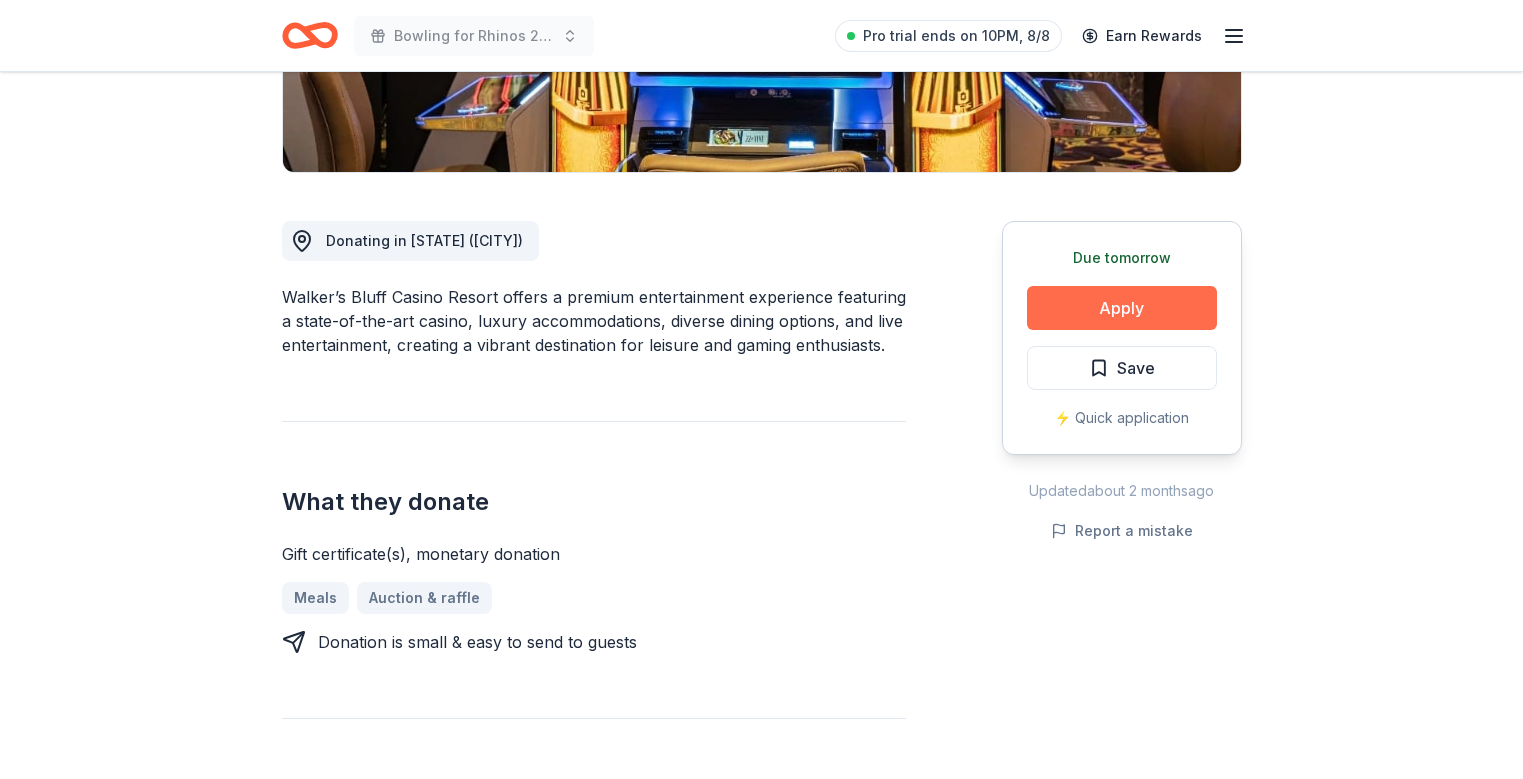click on "Apply" at bounding box center (1122, 308) 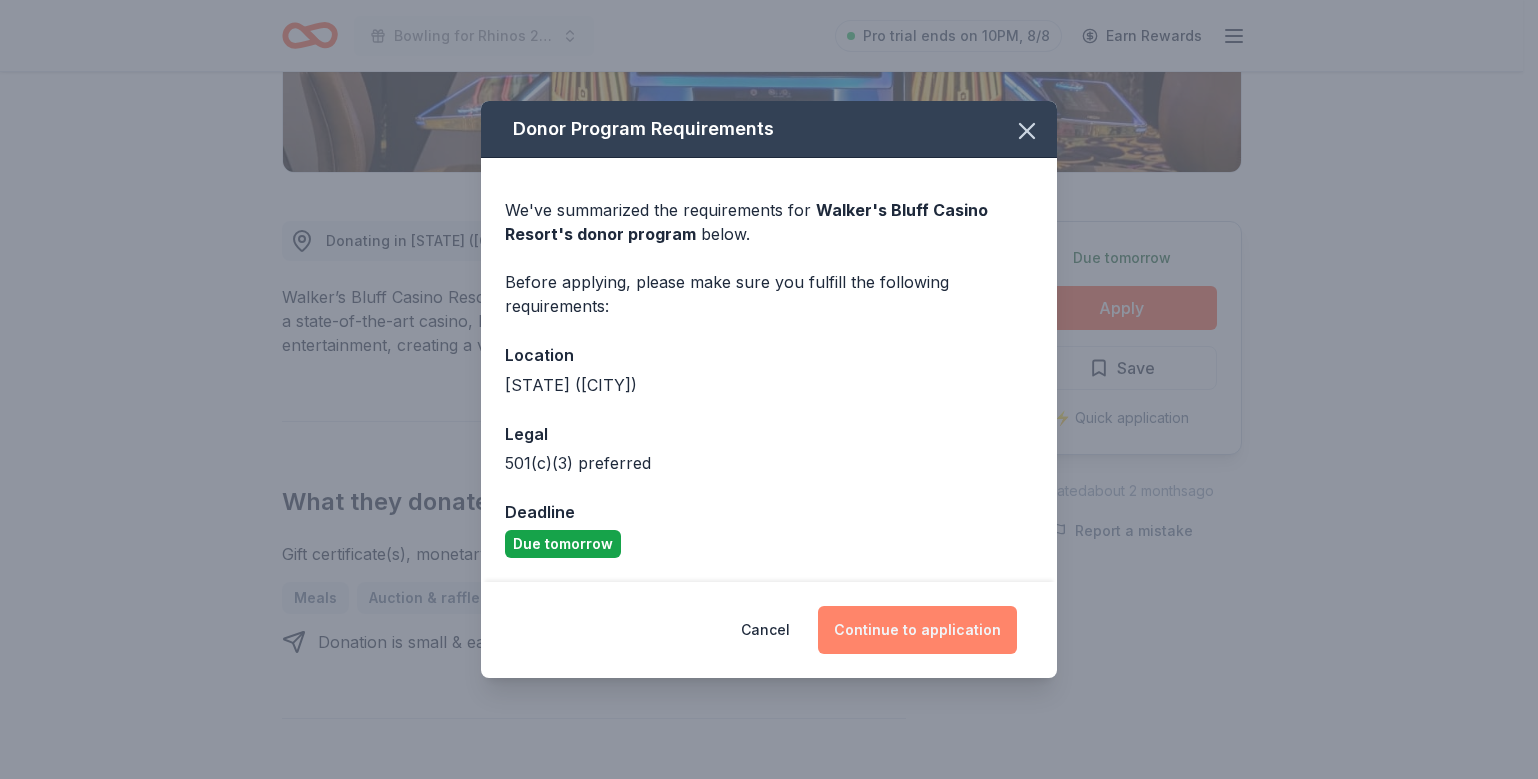 click on "Continue to application" at bounding box center [917, 630] 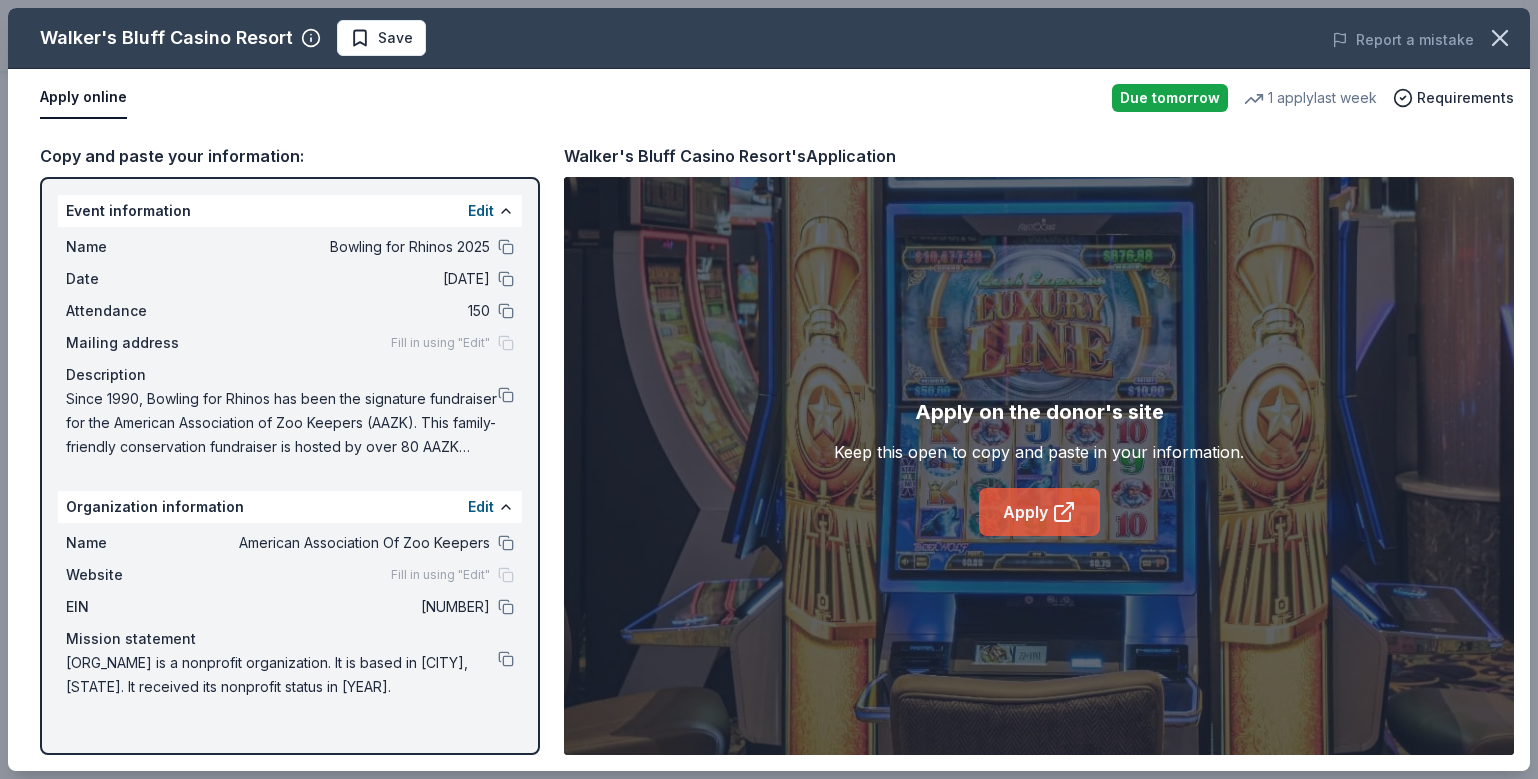 click 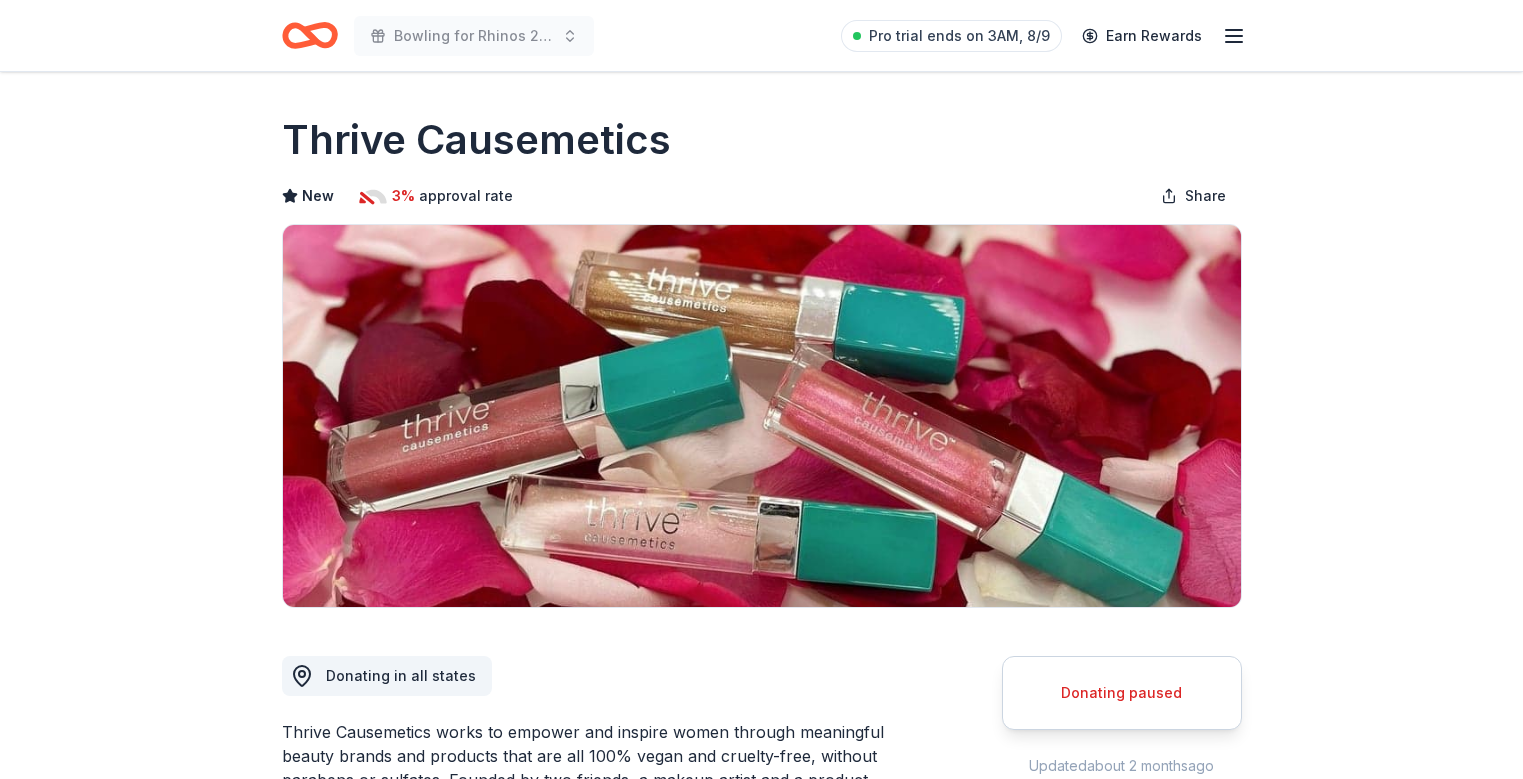 scroll, scrollTop: 0, scrollLeft: 0, axis: both 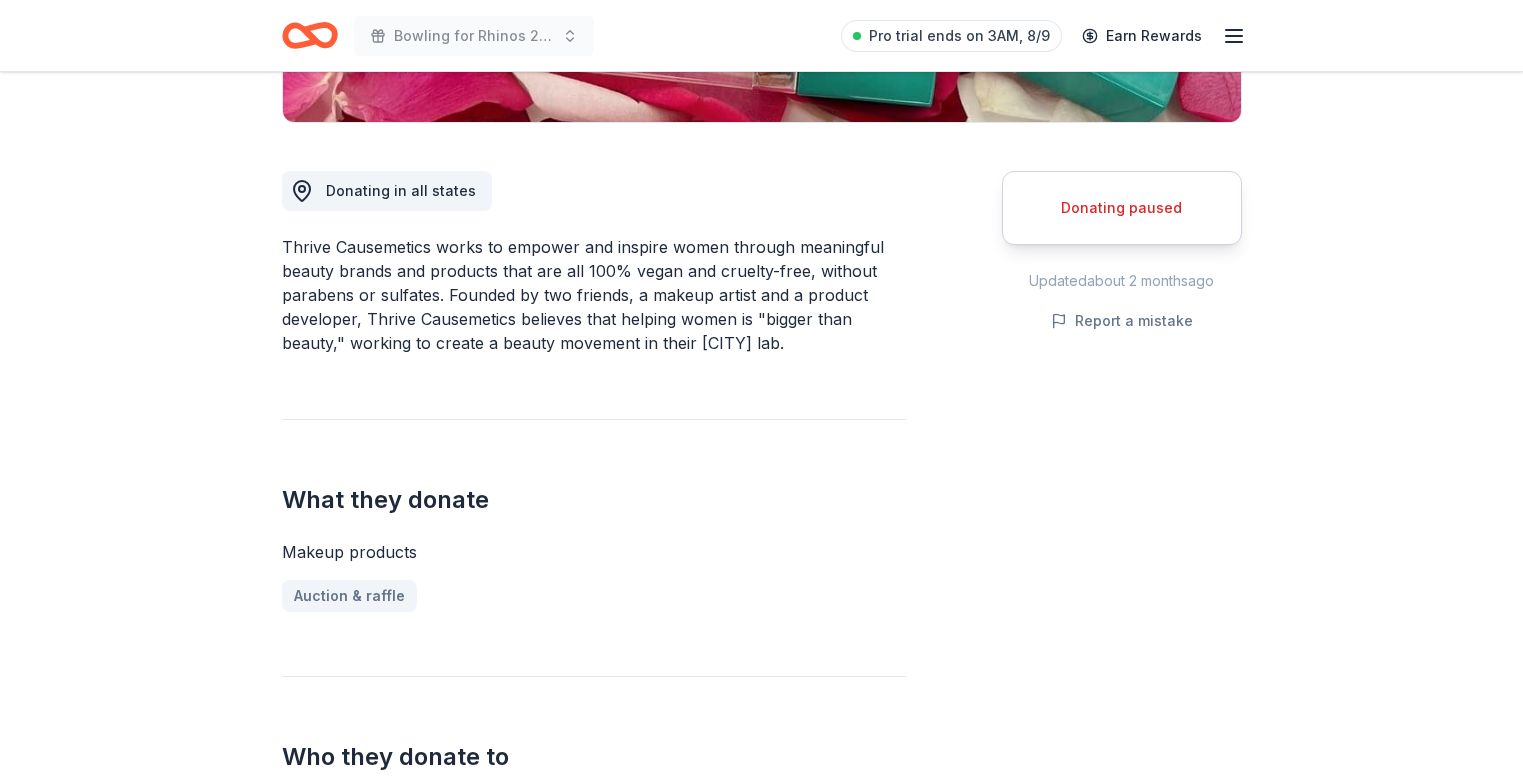 click on "Donating paused Share Thrive Causemetics New 3% approval rate Share Donating in all states Thrive Causemetics works to empower and inspire women through meaningful beauty brands and products that are all 100% vegan and cruelty-free, without parabens or sulfates. Founded by two friends, a makeup artist and a product developer, Thrive Causemetics believes that helping women is "bigger than beauty," working to create a beauty movement in their Los Angeles lab.  What they donate Makeup products Auction & raffle Who they donate to  Preferred Prioritizes organizations whose mission supports cancer, domestic abuse, education, homelessness, LGBTQ+, racial and social justice, under-resourced youth, and veterans causes Children Education Health Poverty & Hunger Social Justice 501(c)(3) required  Ineligible Individual people; political affiliated causes Political Individuals 3% approval rate 3 % approved 95 % declined 2 % no response Thrive Causemetics is  a selective donor :  We ' re collecting data on   Updated   ago" at bounding box center [761, 1071] 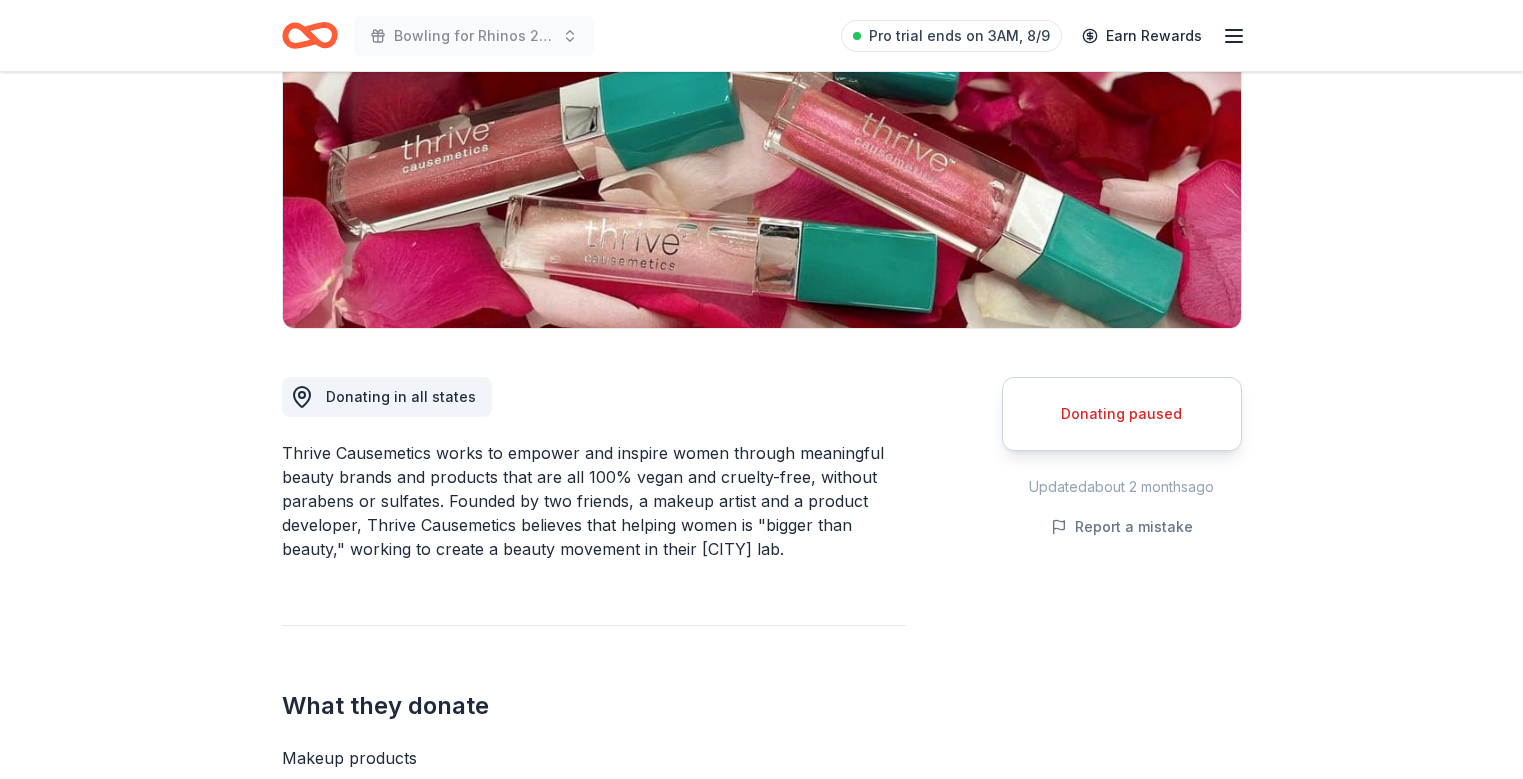 scroll, scrollTop: 0, scrollLeft: 0, axis: both 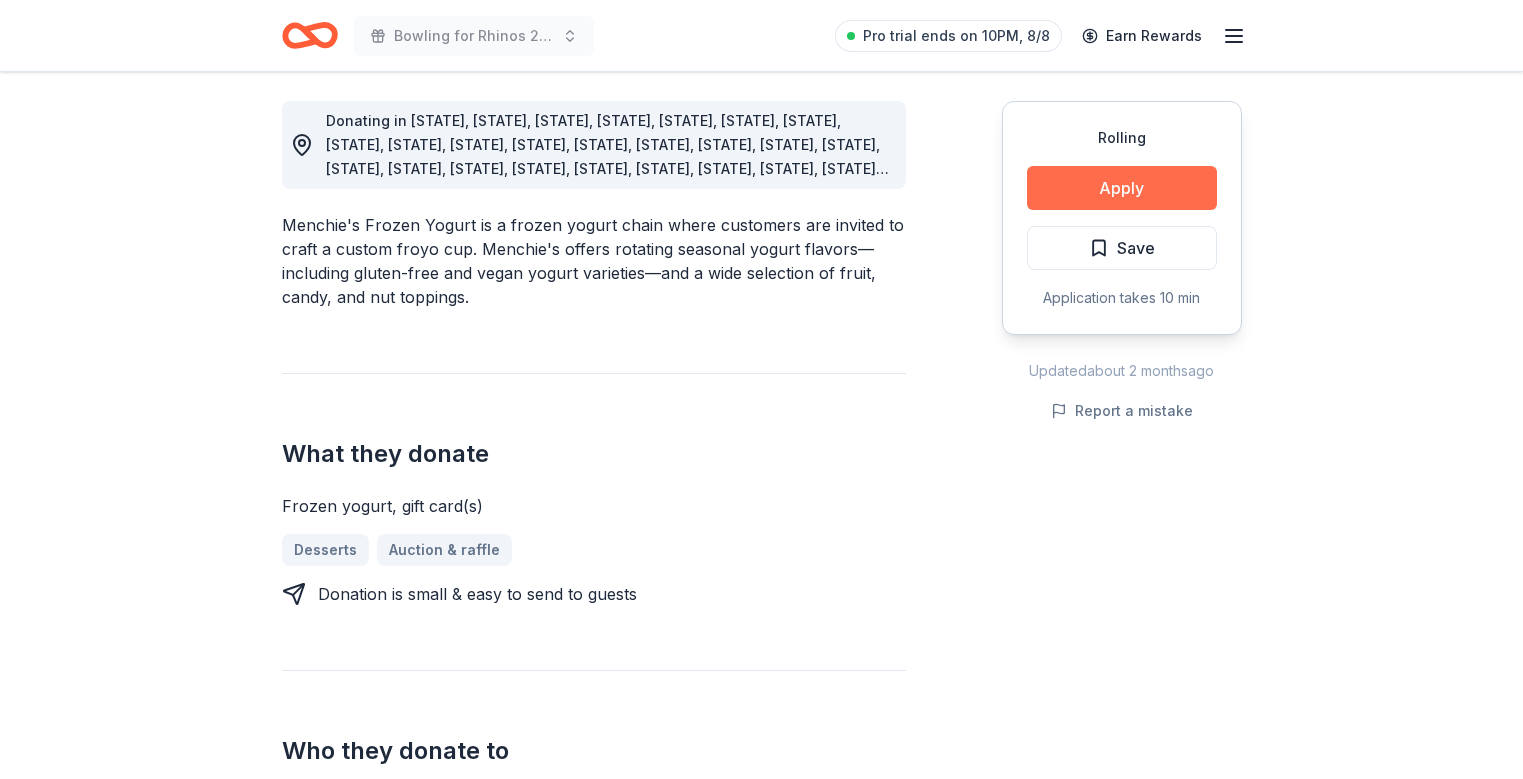 click on "Apply" at bounding box center (1122, 188) 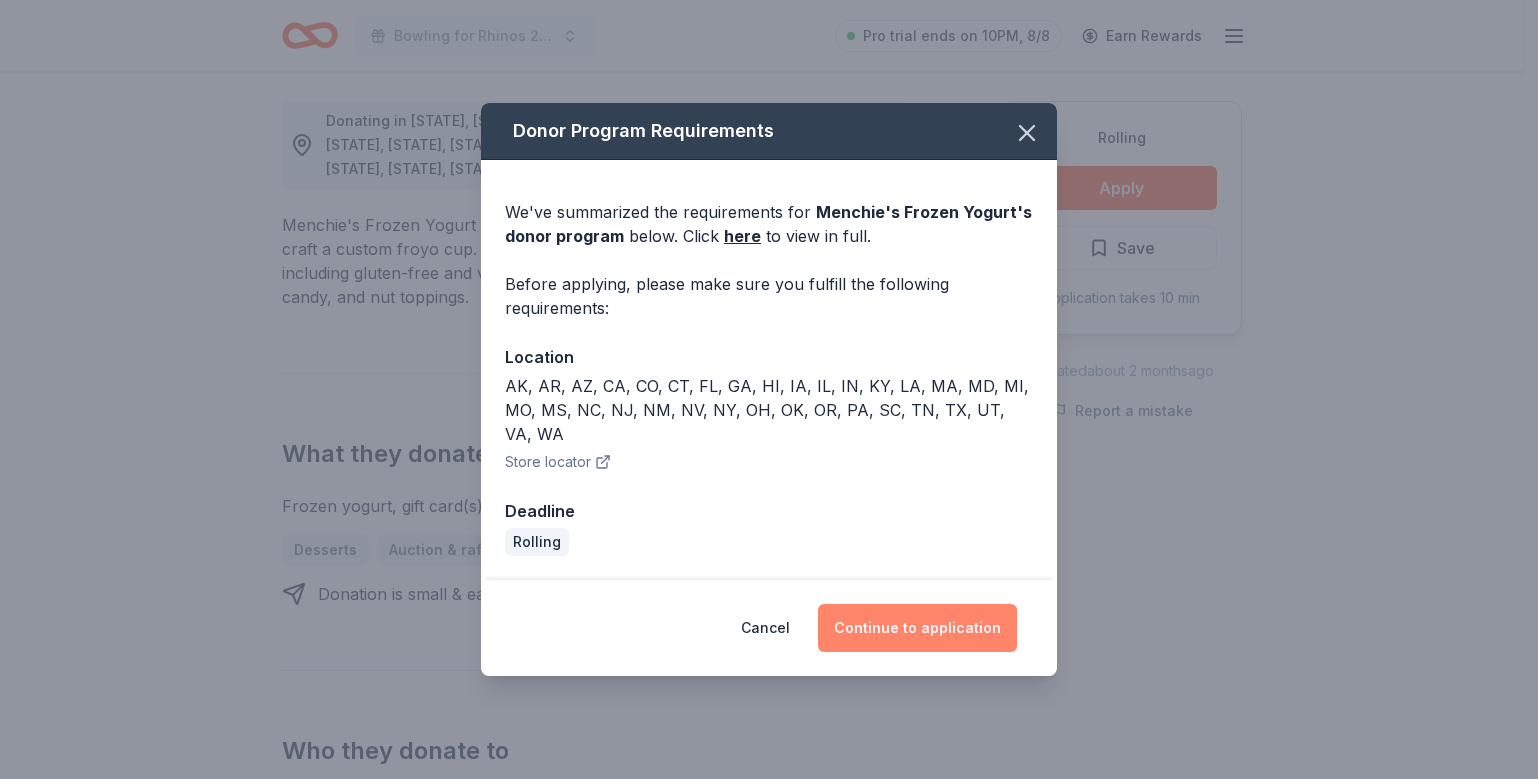 click on "Continue to application" at bounding box center (917, 628) 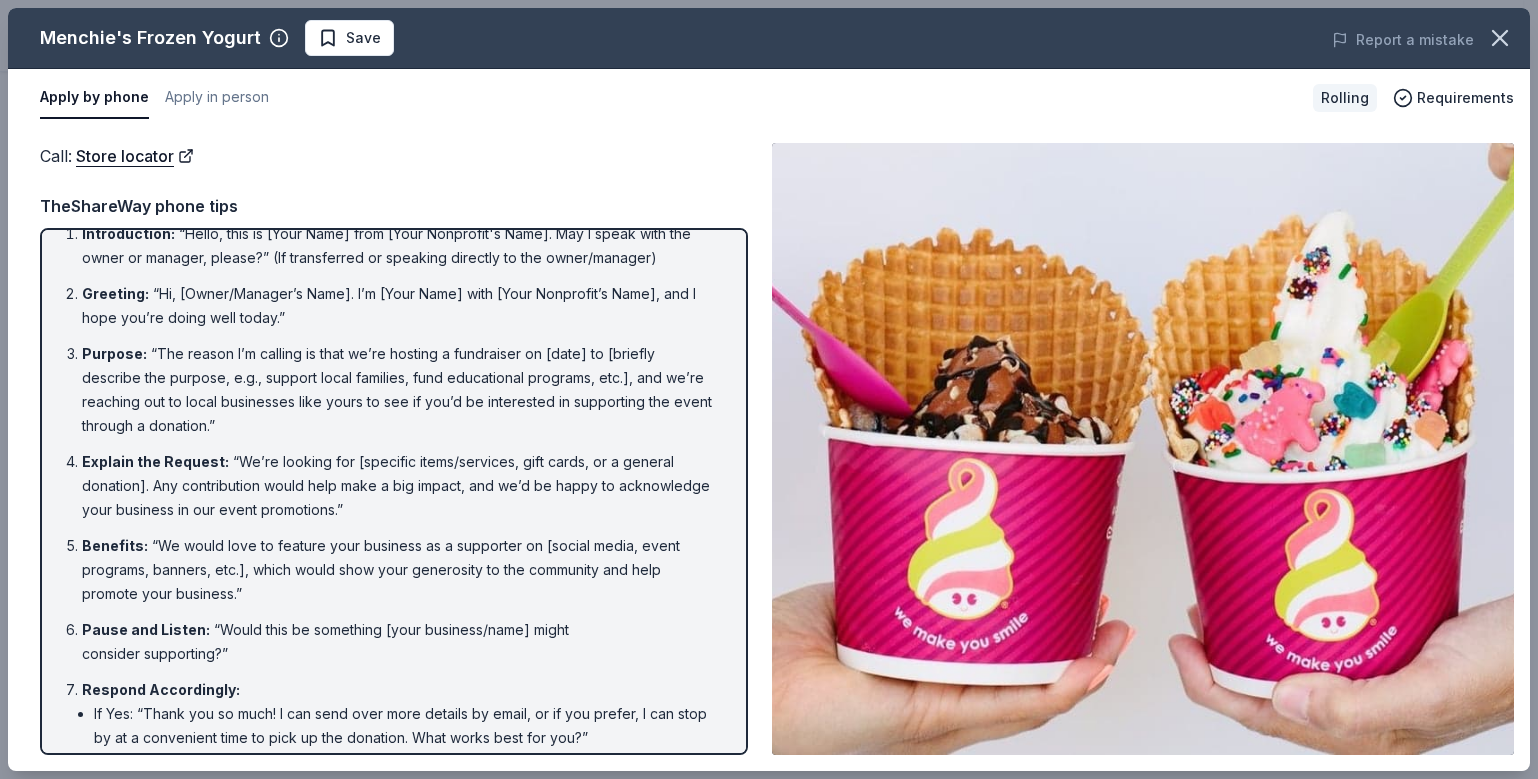 scroll, scrollTop: 177, scrollLeft: 0, axis: vertical 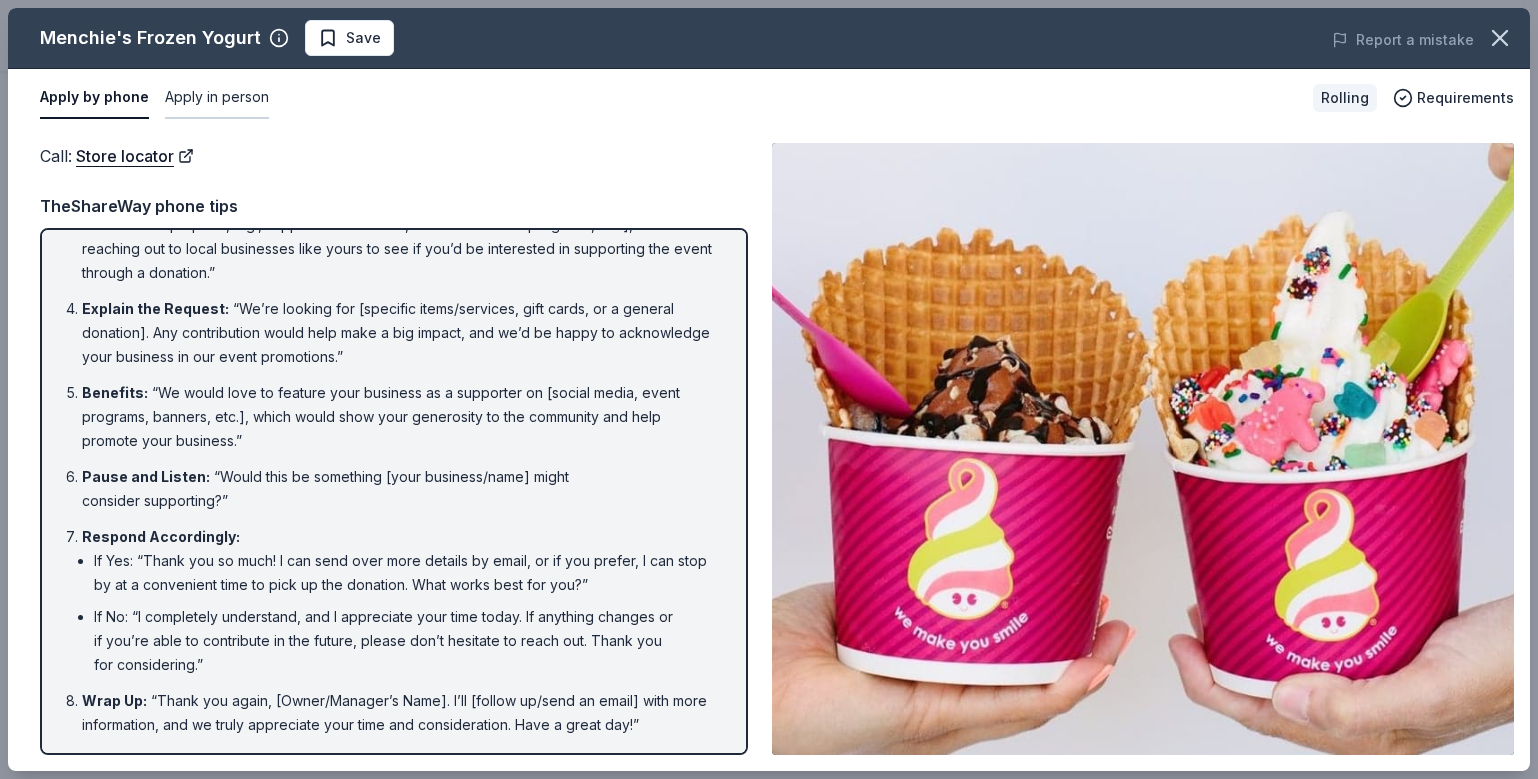 click on "Apply in person" at bounding box center (217, 98) 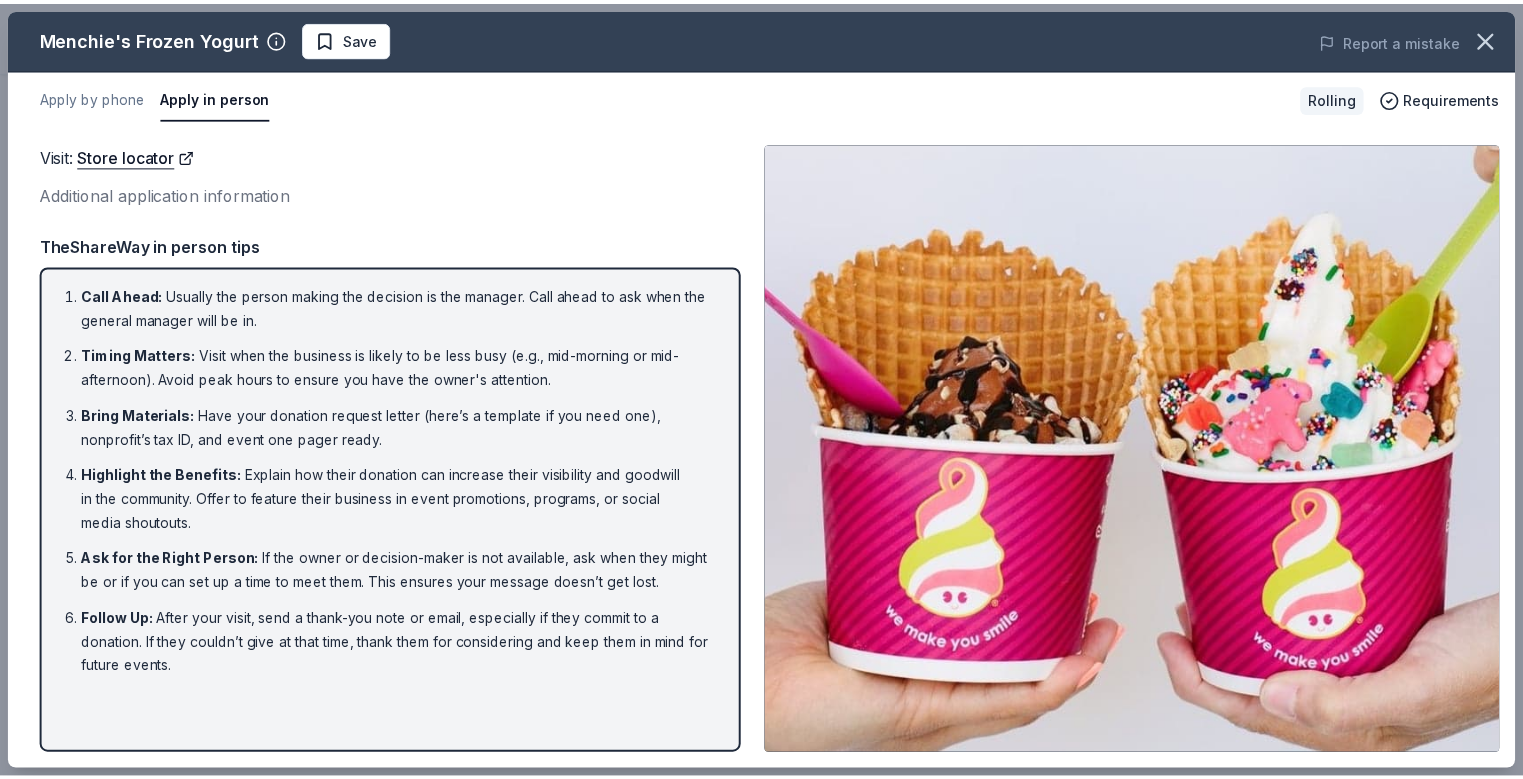 scroll, scrollTop: 0, scrollLeft: 0, axis: both 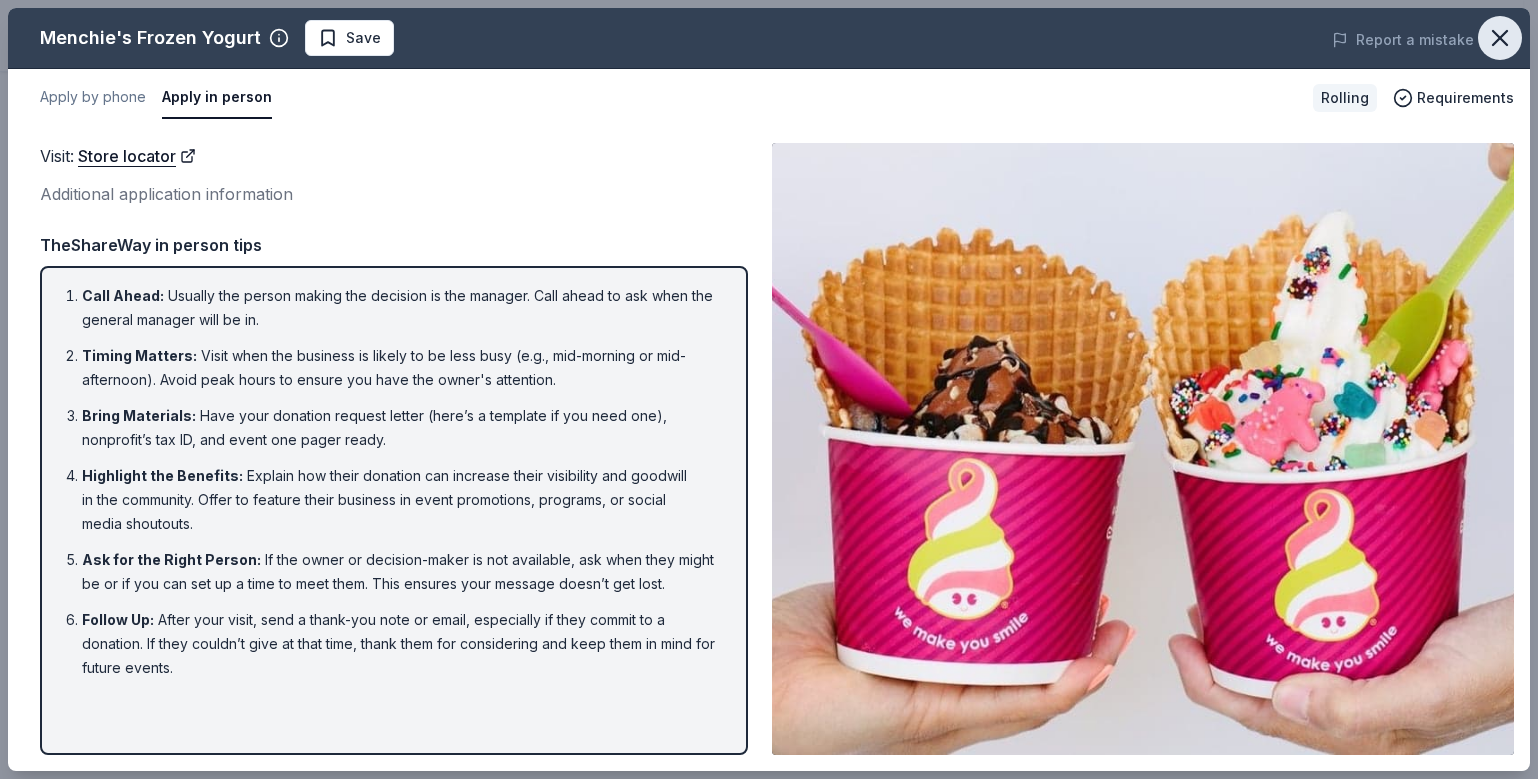 click 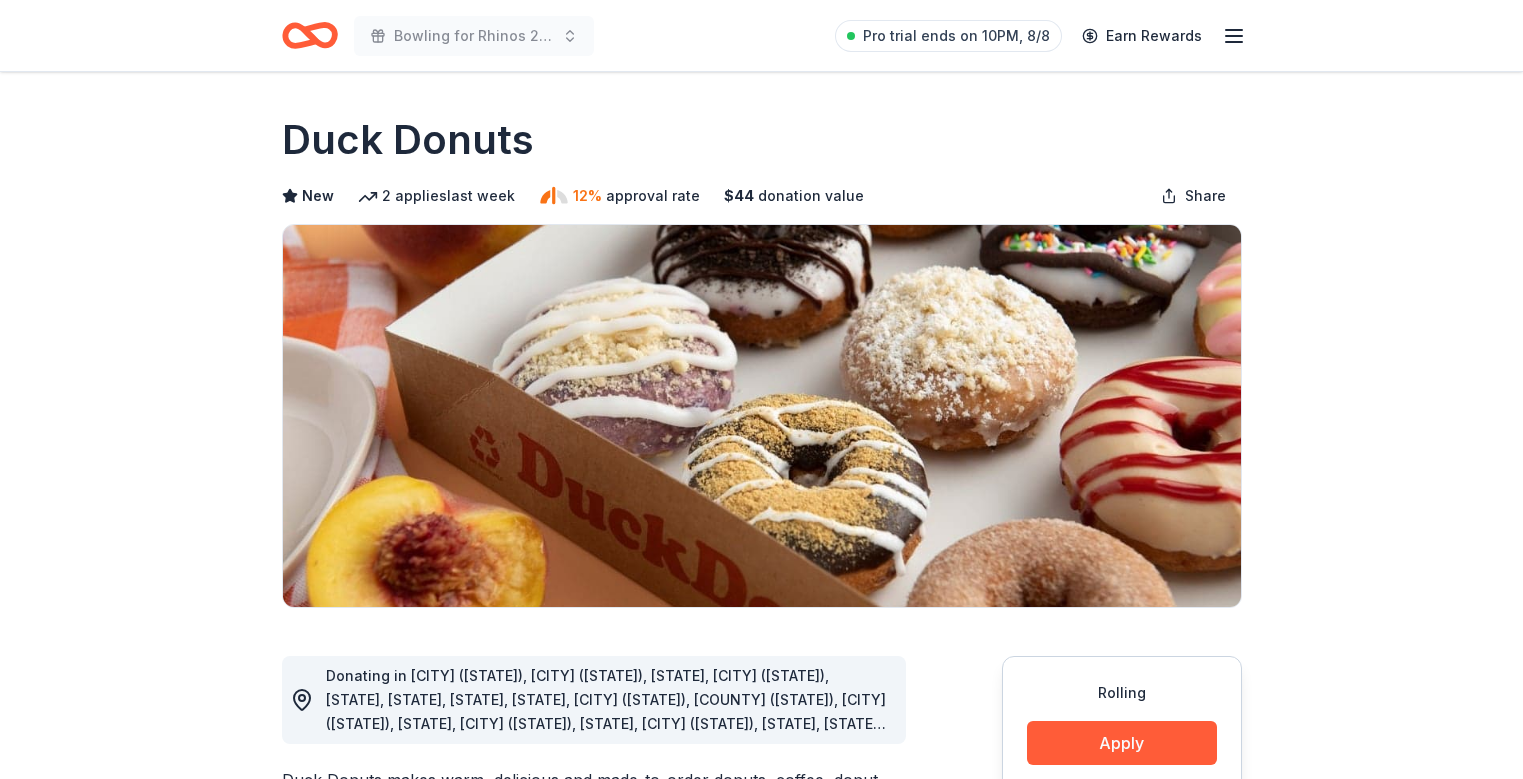 scroll, scrollTop: 0, scrollLeft: 0, axis: both 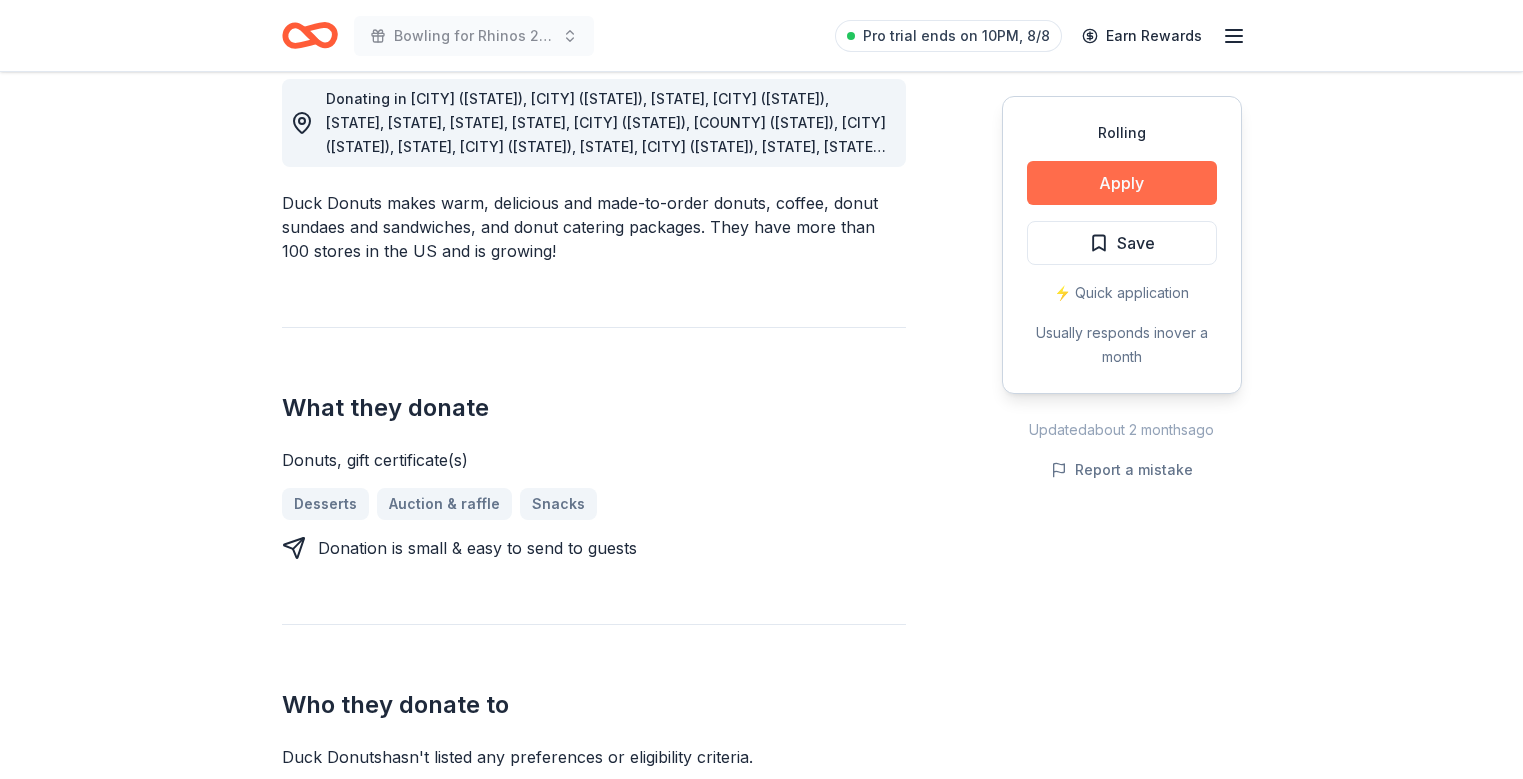 click on "Apply" at bounding box center (1122, 183) 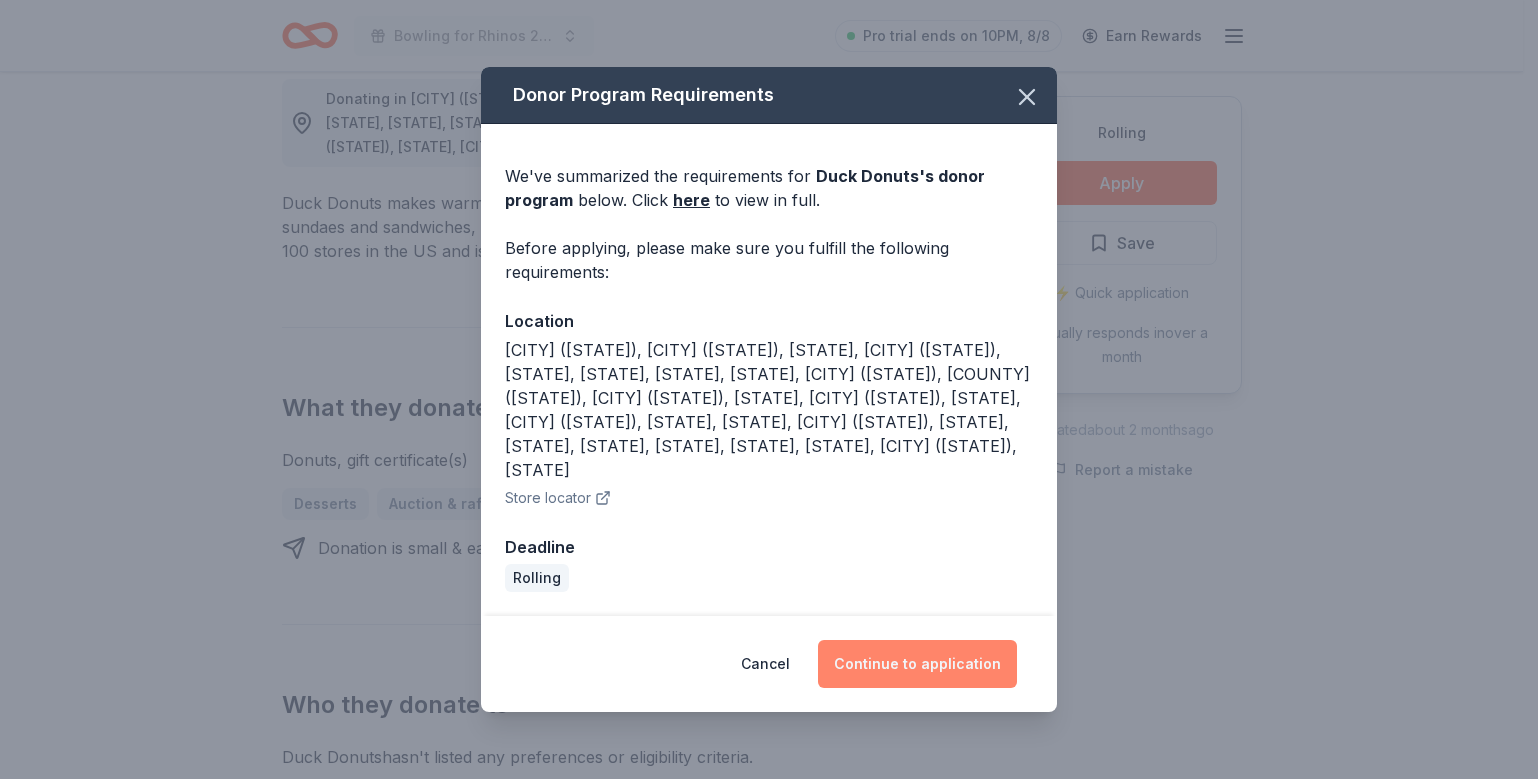 click on "Continue to application" at bounding box center [917, 664] 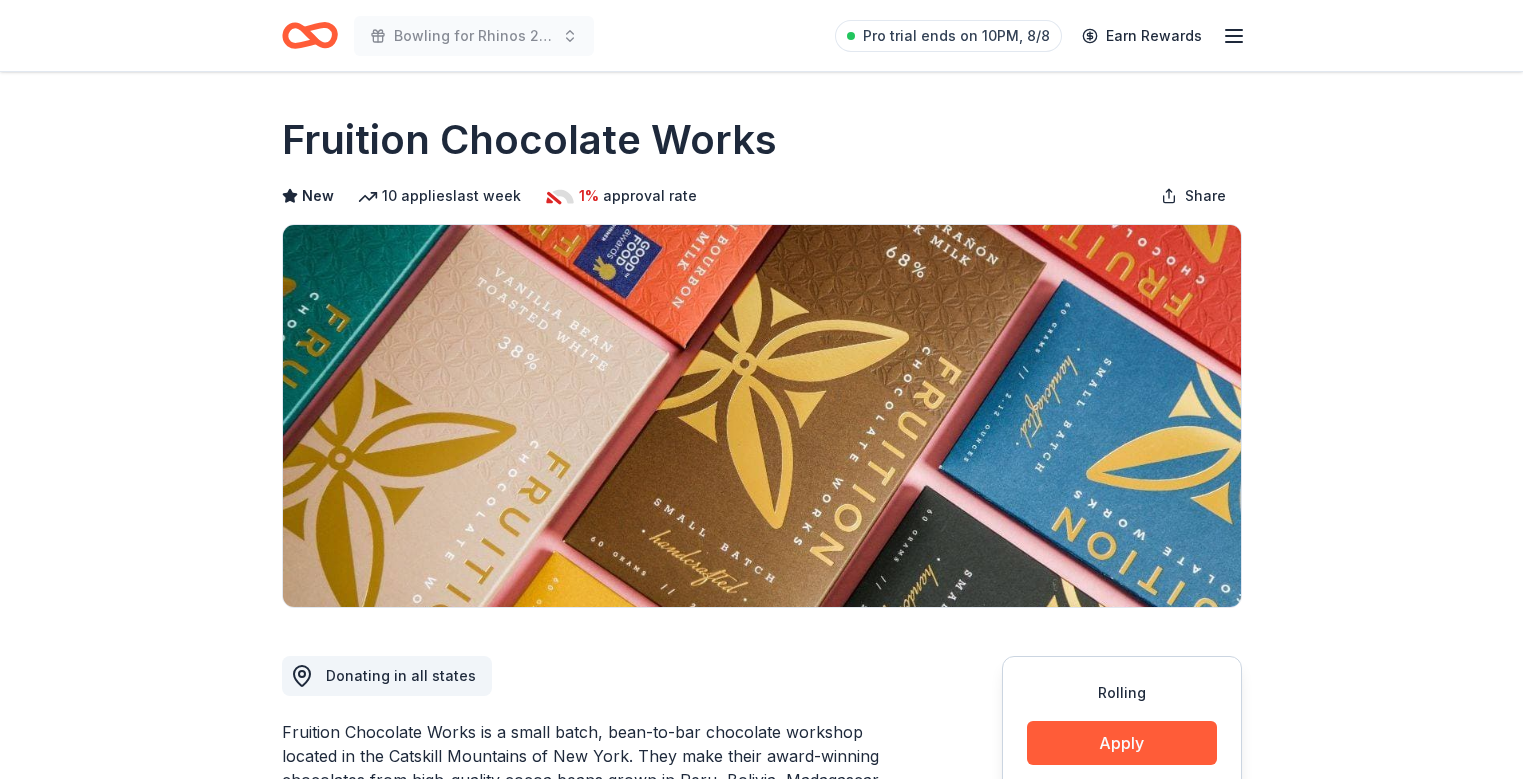 scroll, scrollTop: 0, scrollLeft: 0, axis: both 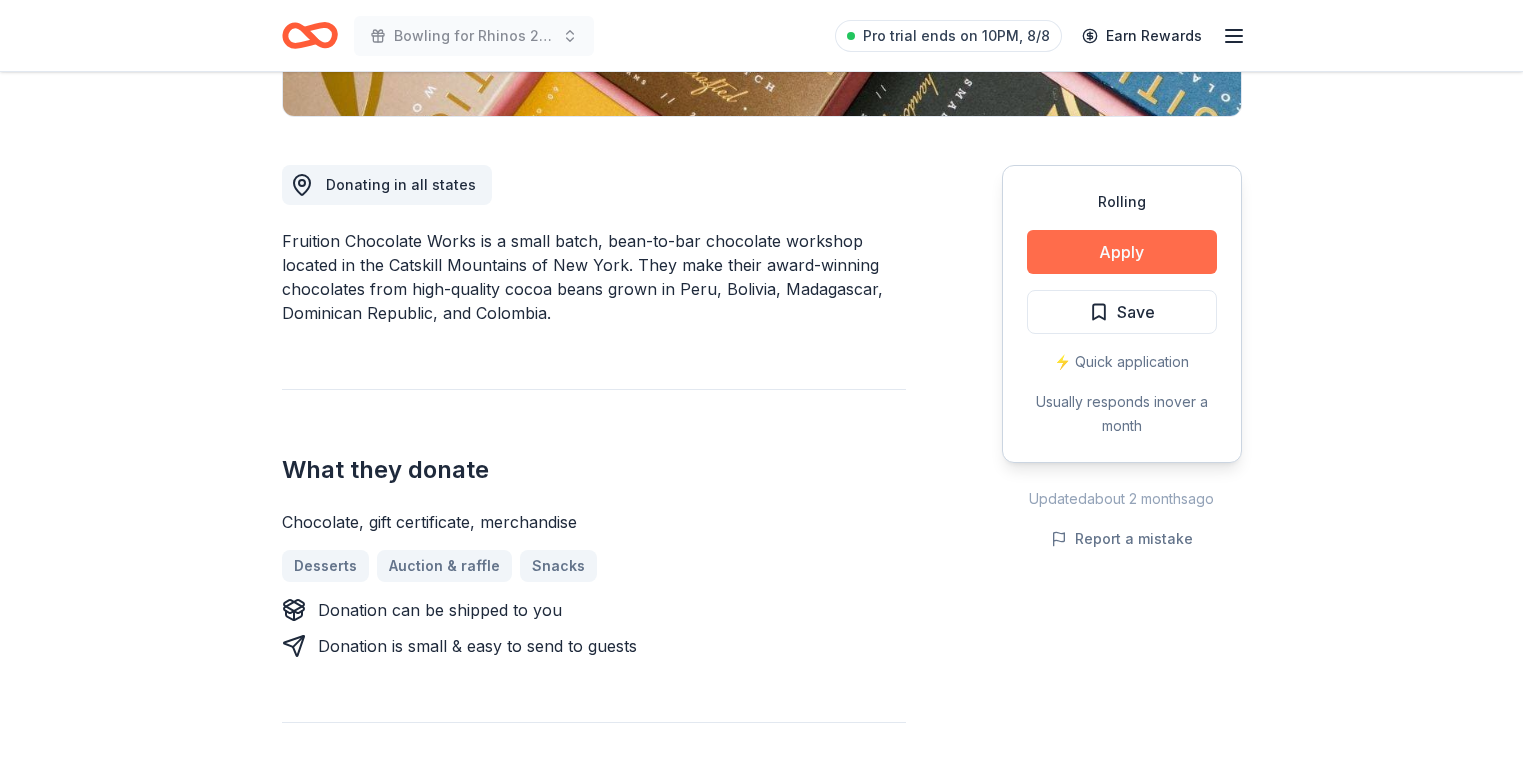 click on "Apply" at bounding box center [1122, 252] 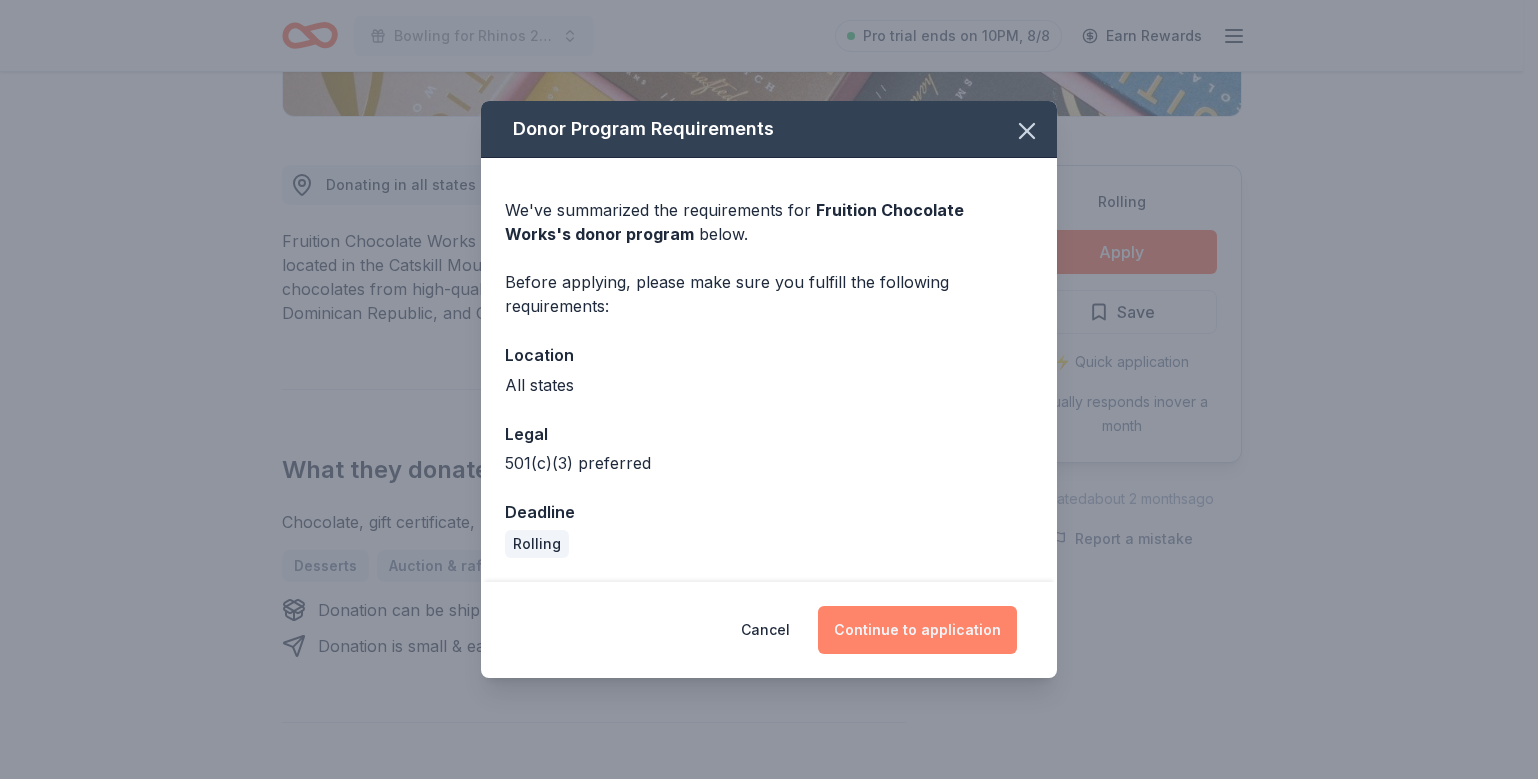 click on "Continue to application" at bounding box center [917, 630] 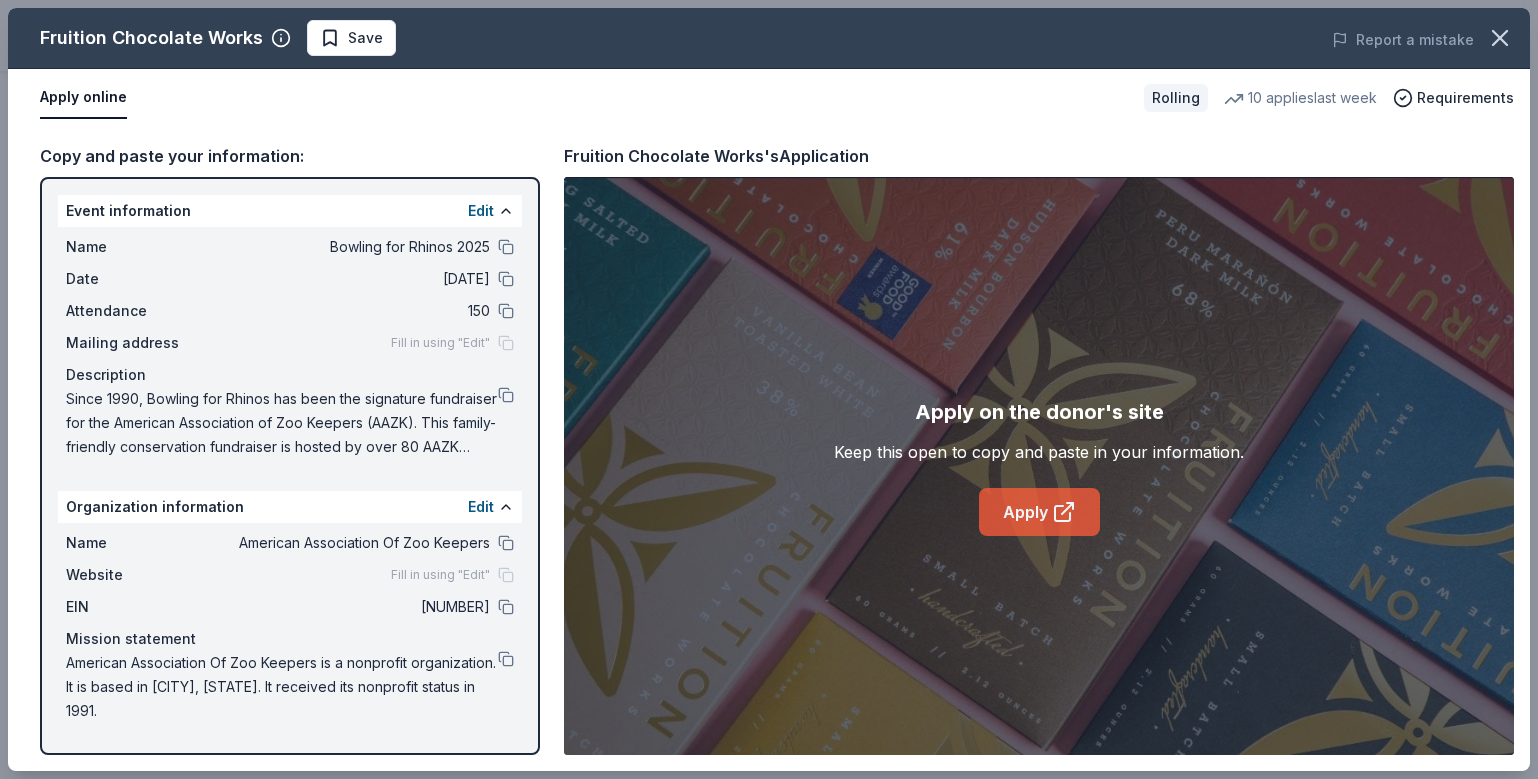 click on "Apply" at bounding box center [1039, 512] 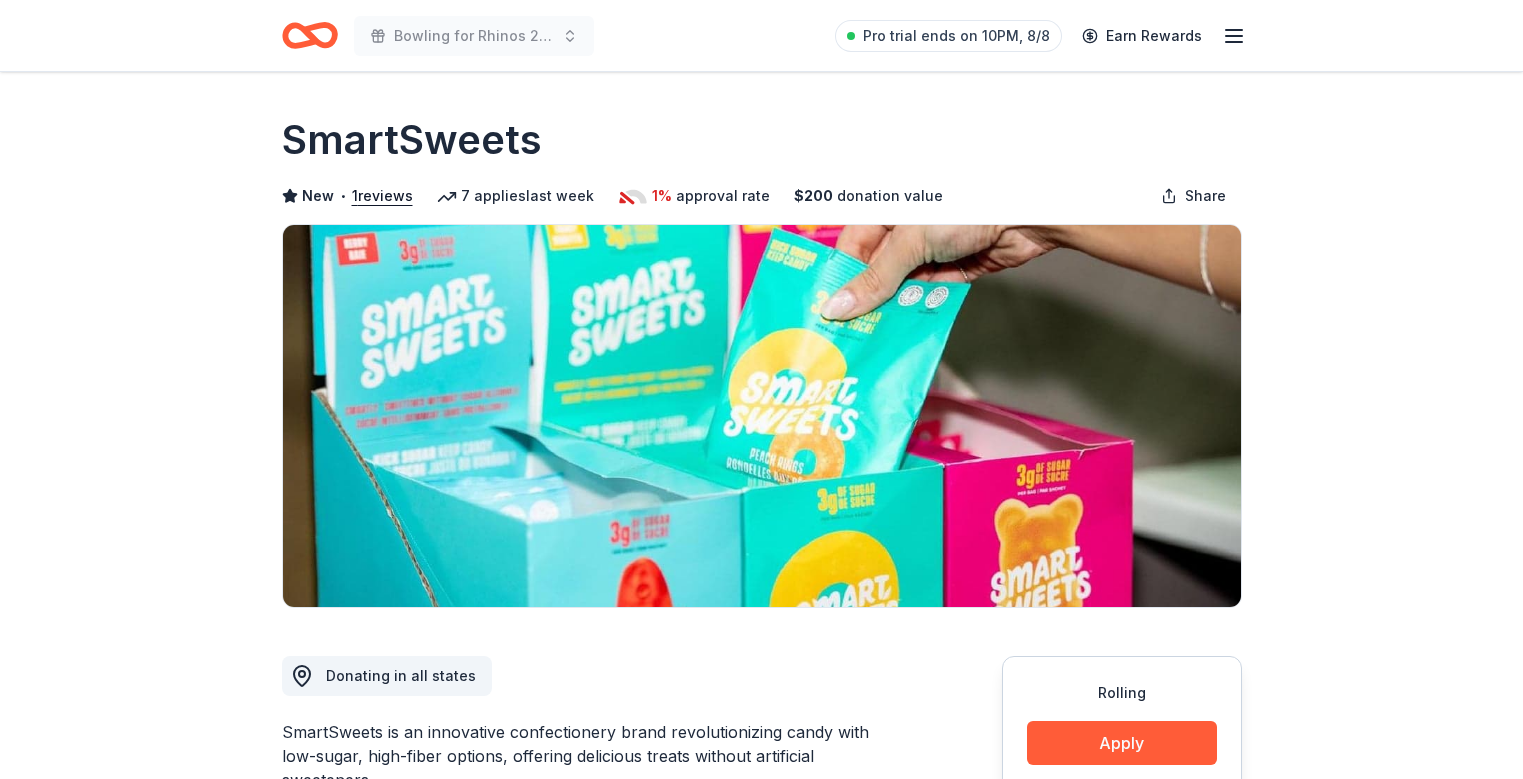 scroll, scrollTop: 0, scrollLeft: 0, axis: both 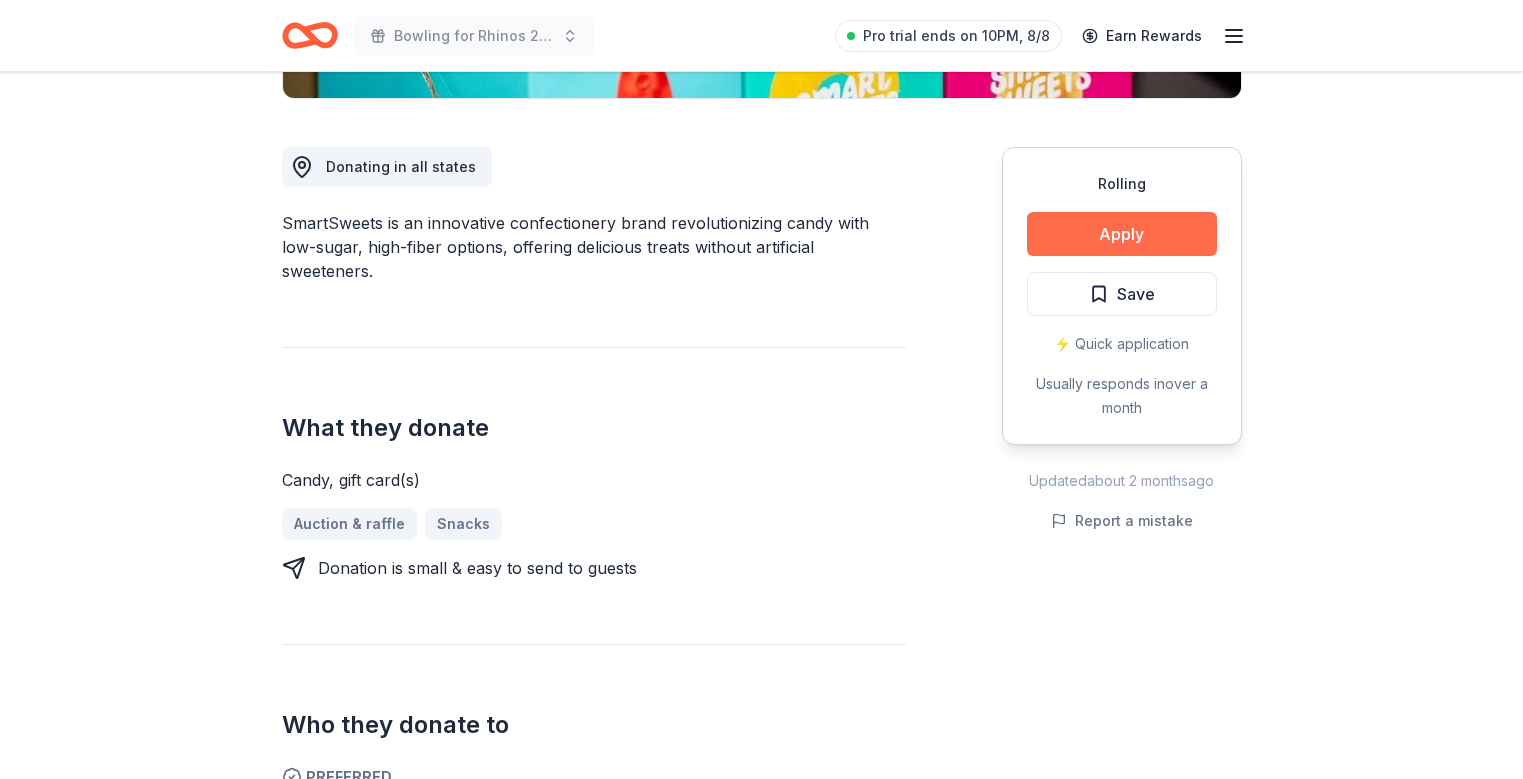 click on "Apply" at bounding box center (1122, 234) 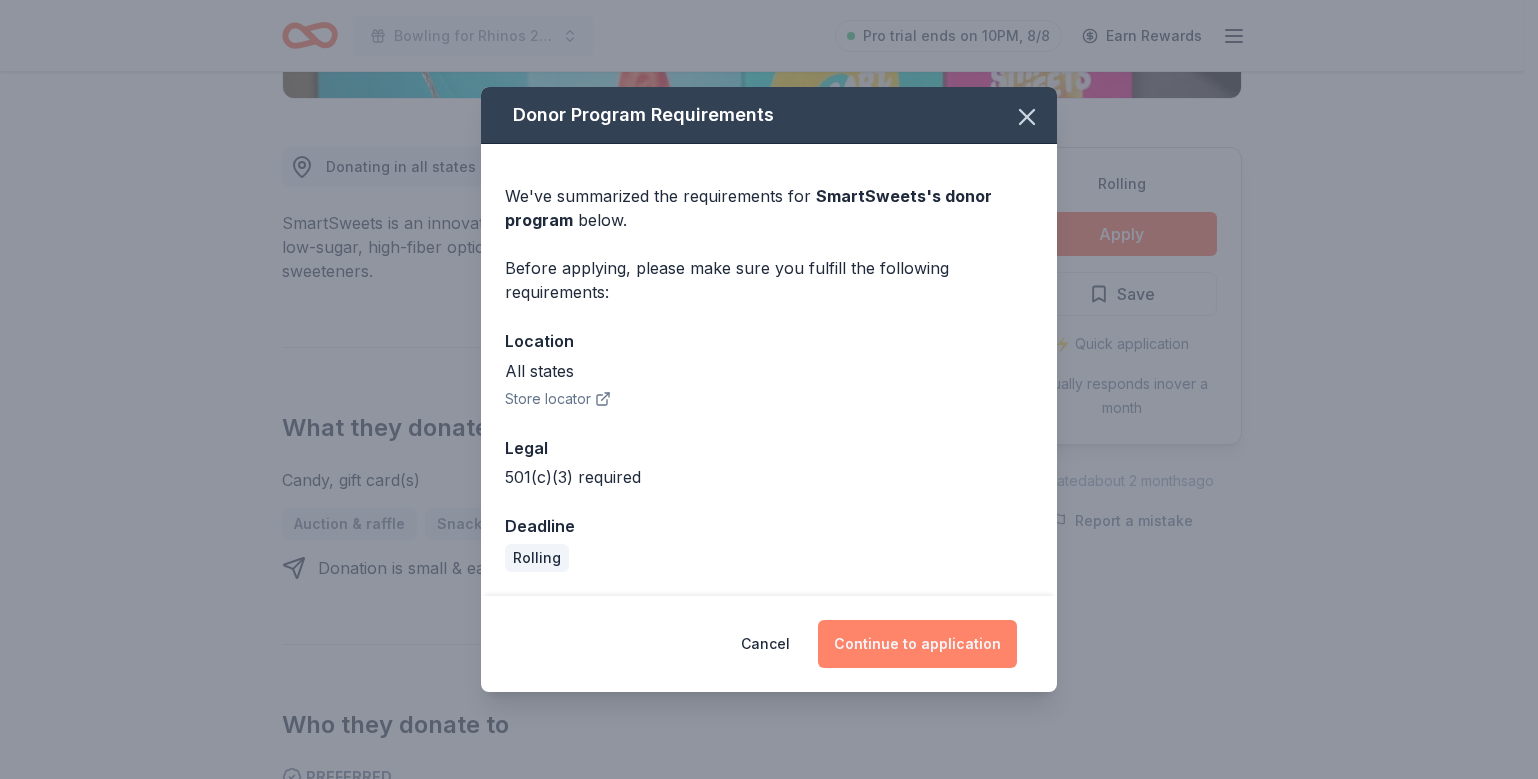 click on "Continue to application" at bounding box center (917, 644) 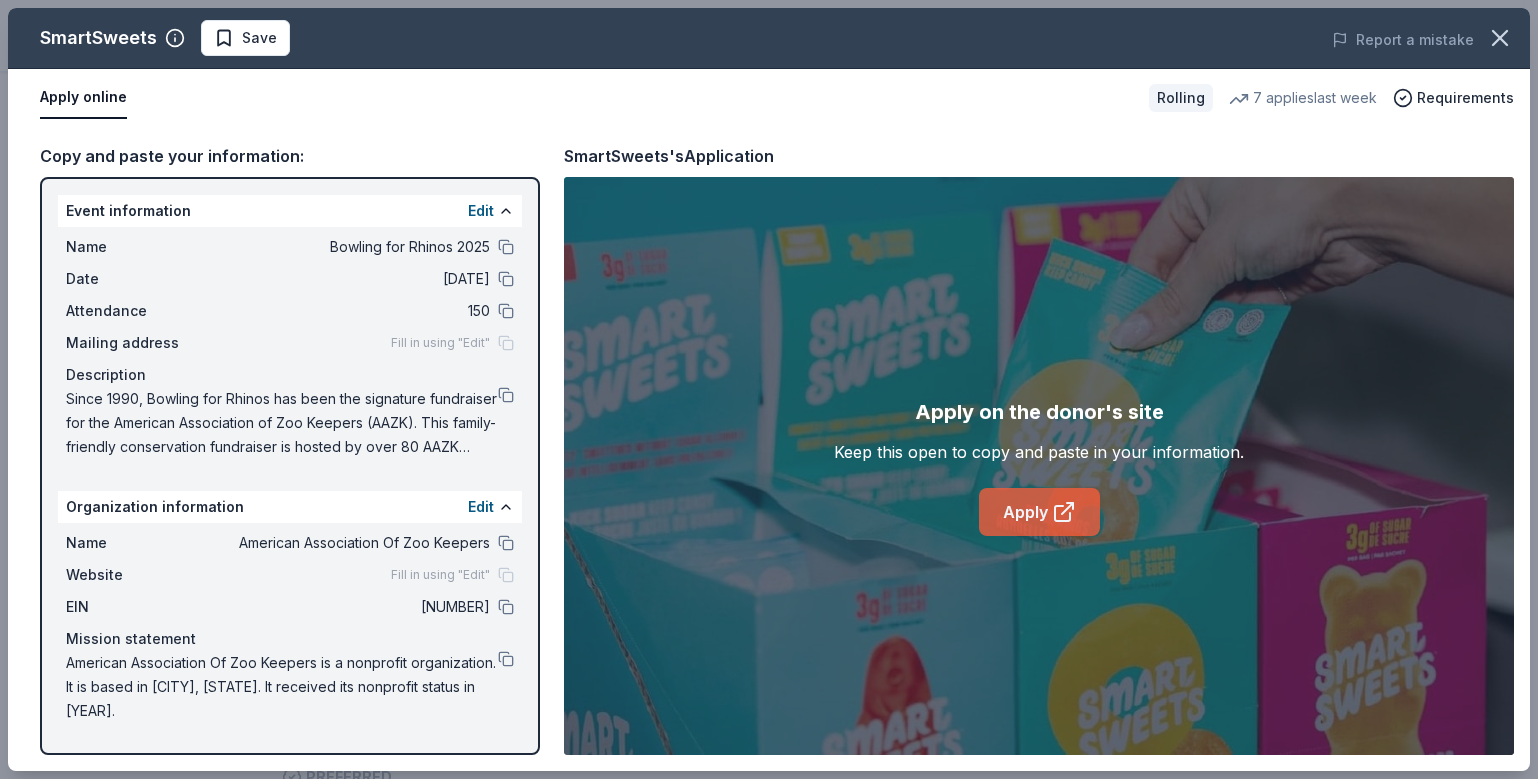 click on "Apply" at bounding box center (1039, 512) 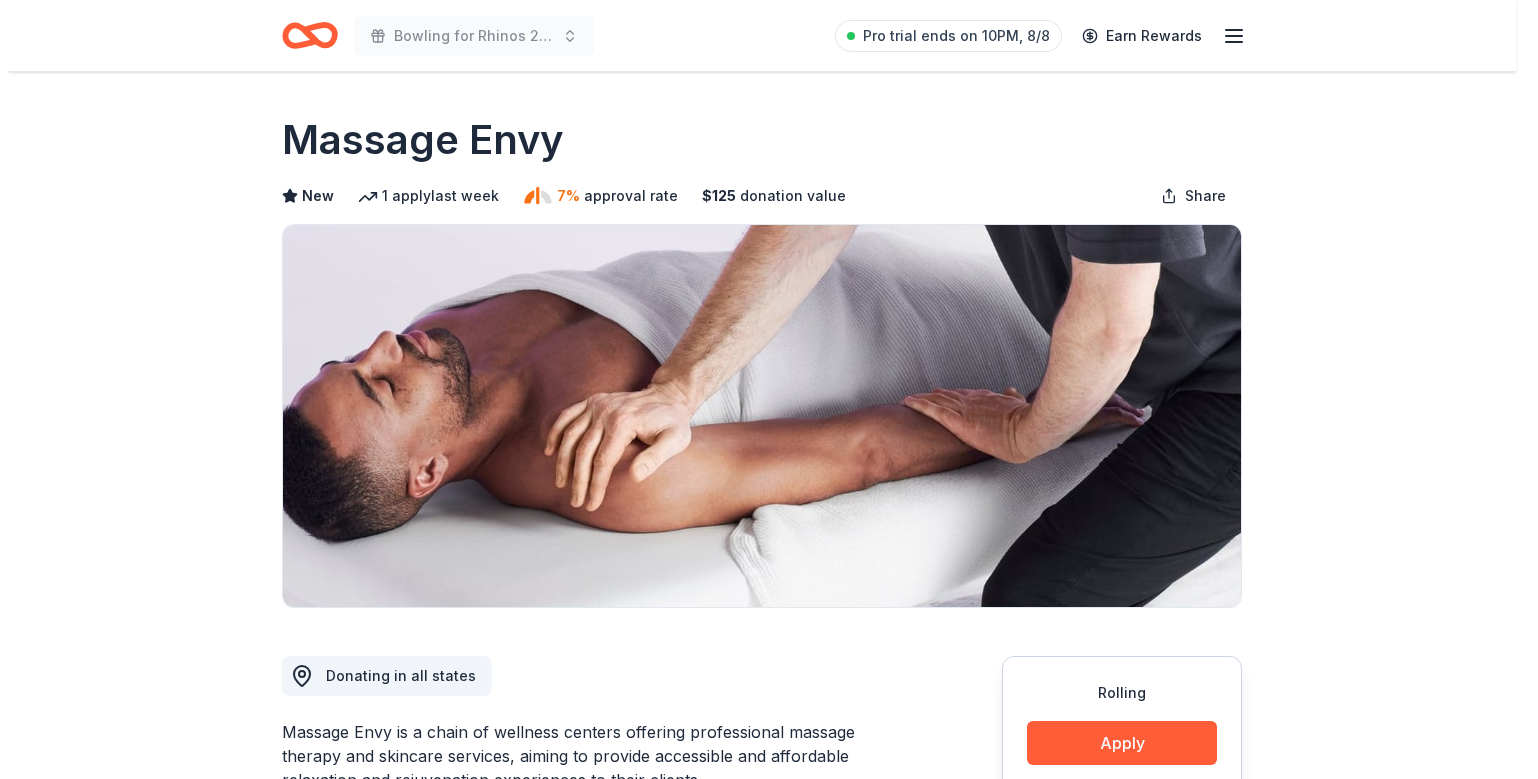 scroll, scrollTop: 0, scrollLeft: 0, axis: both 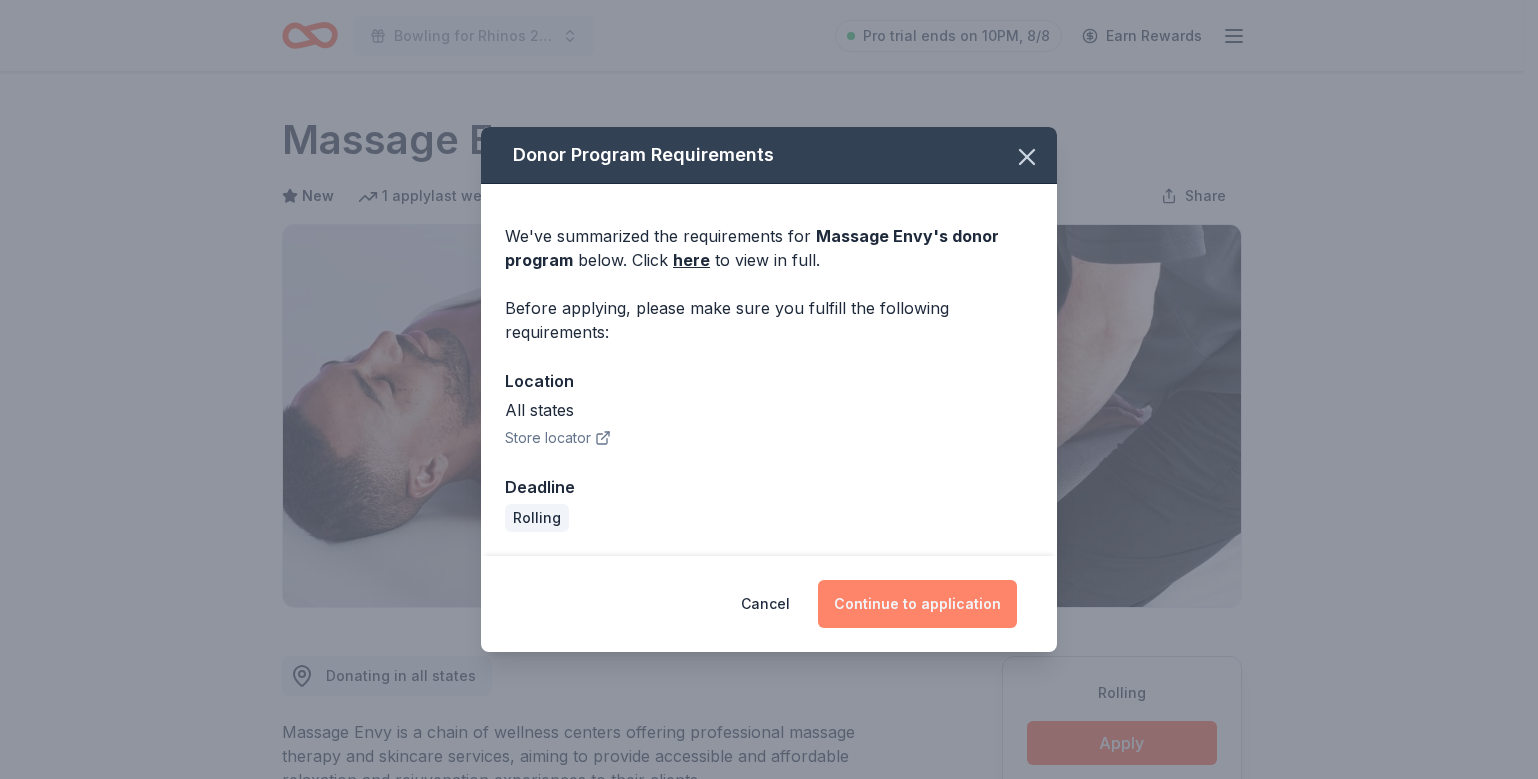 click on "Continue to application" at bounding box center (917, 604) 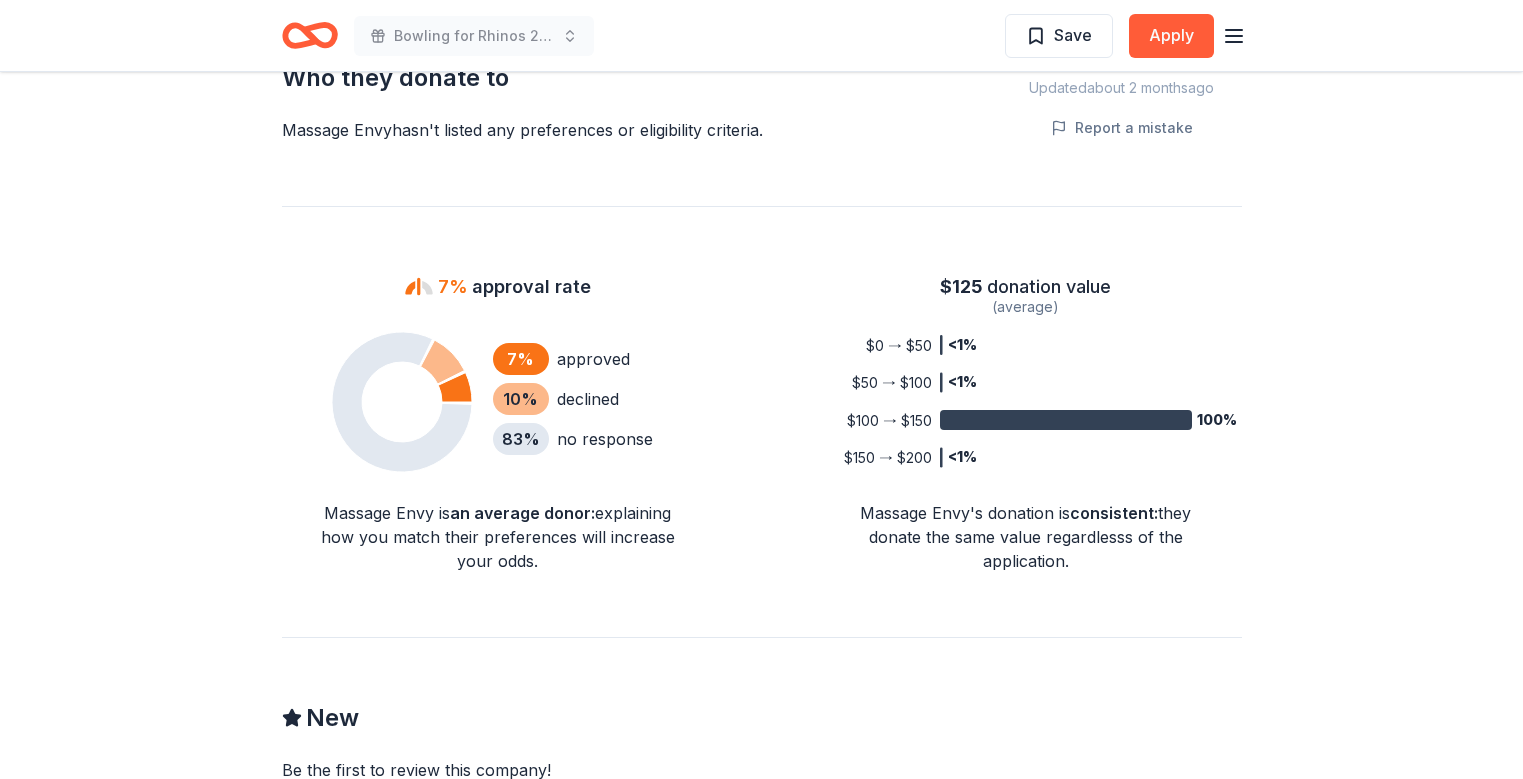 scroll, scrollTop: 1171, scrollLeft: 0, axis: vertical 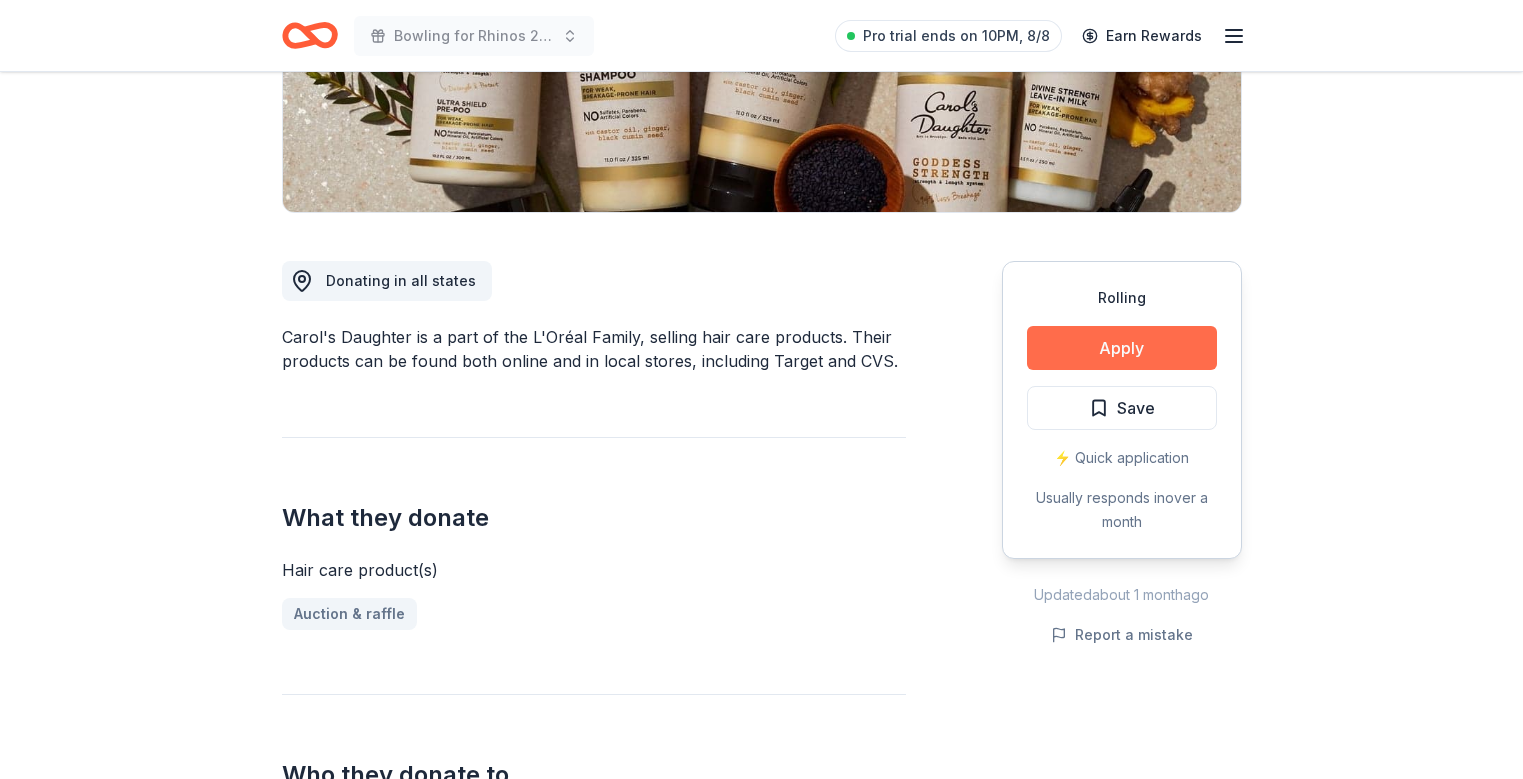 click on "Apply" at bounding box center (1122, 348) 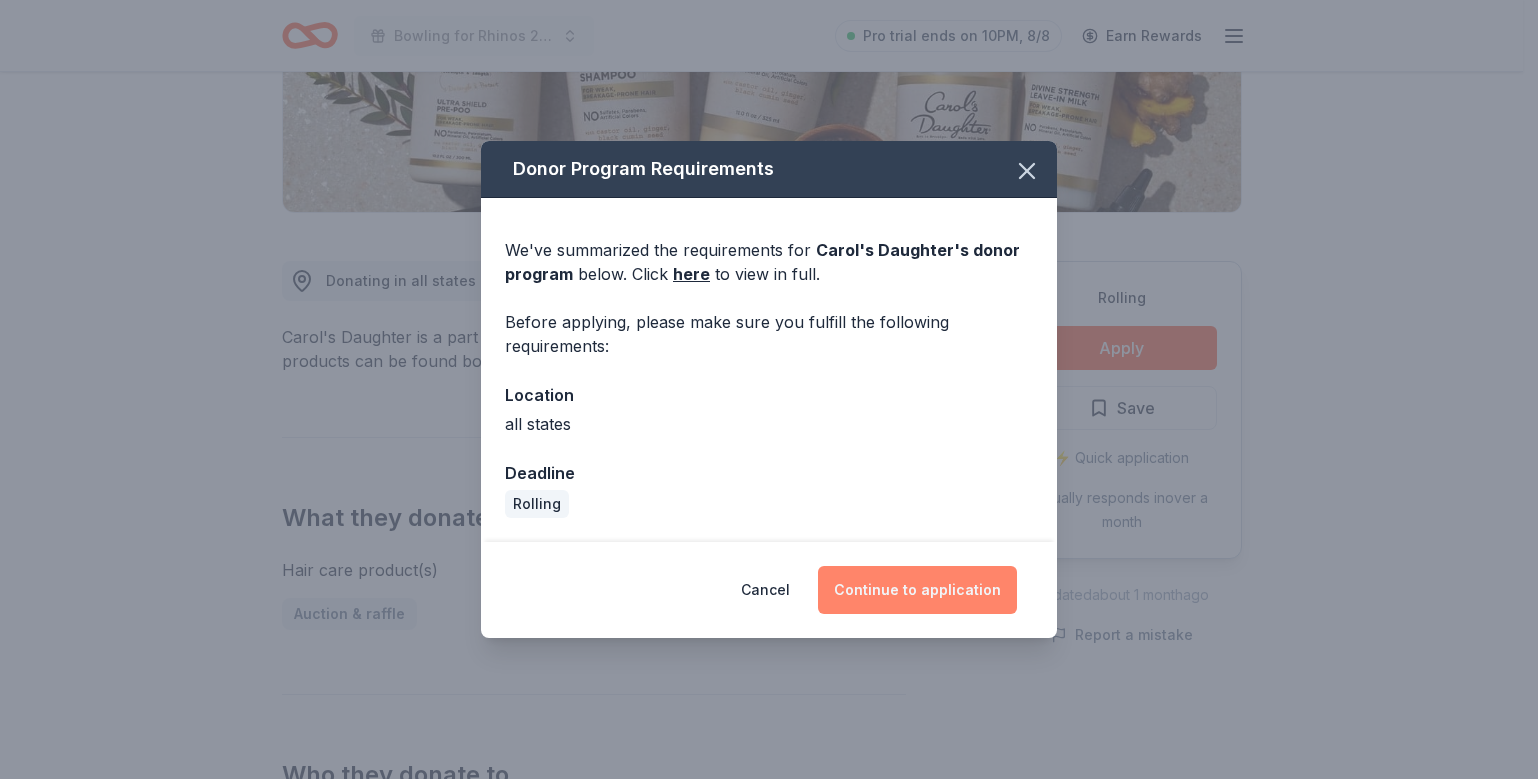click on "Continue to application" at bounding box center (917, 590) 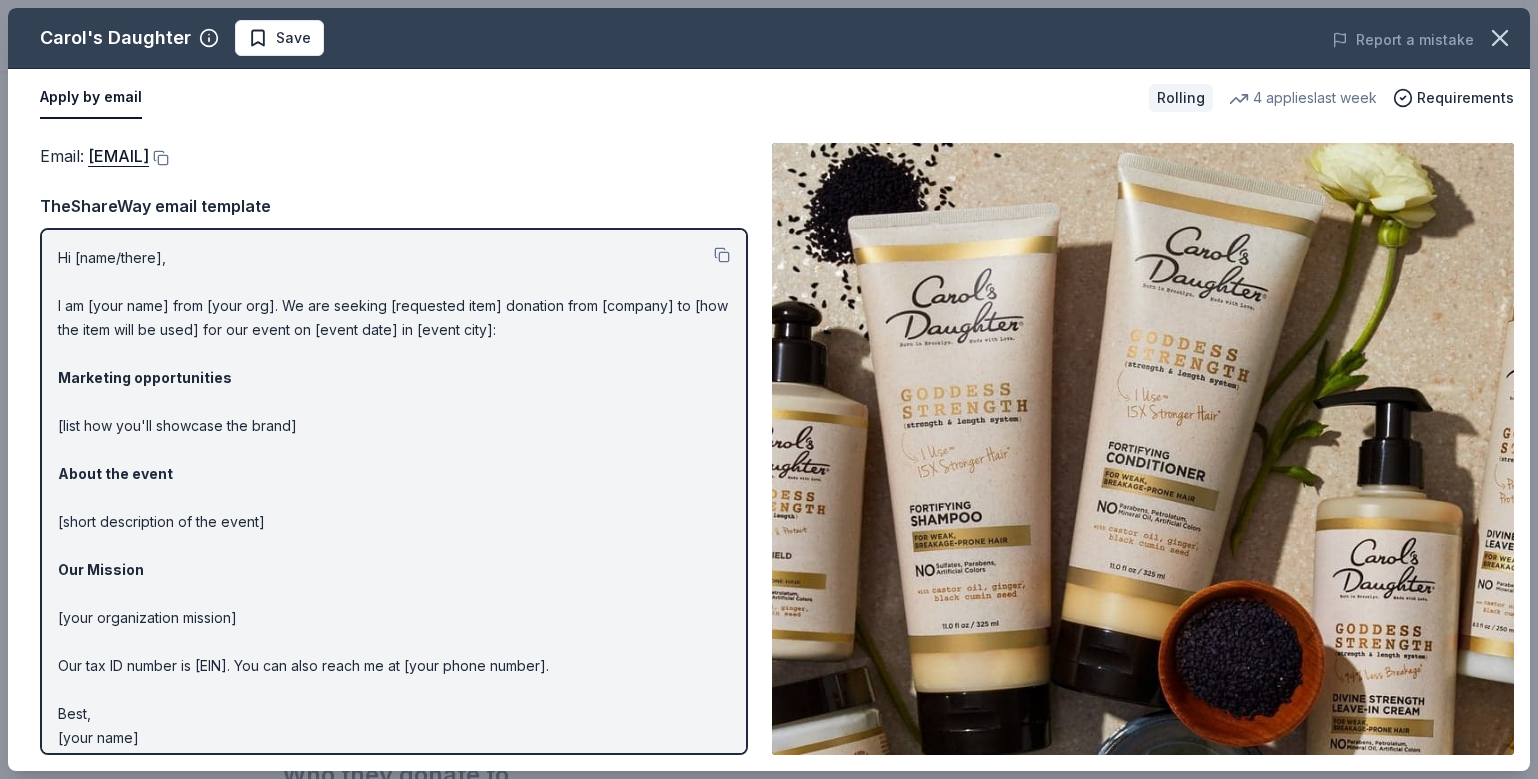 drag, startPoint x: 1536, startPoint y: 172, endPoint x: 1537, endPoint y: 237, distance: 65.00769 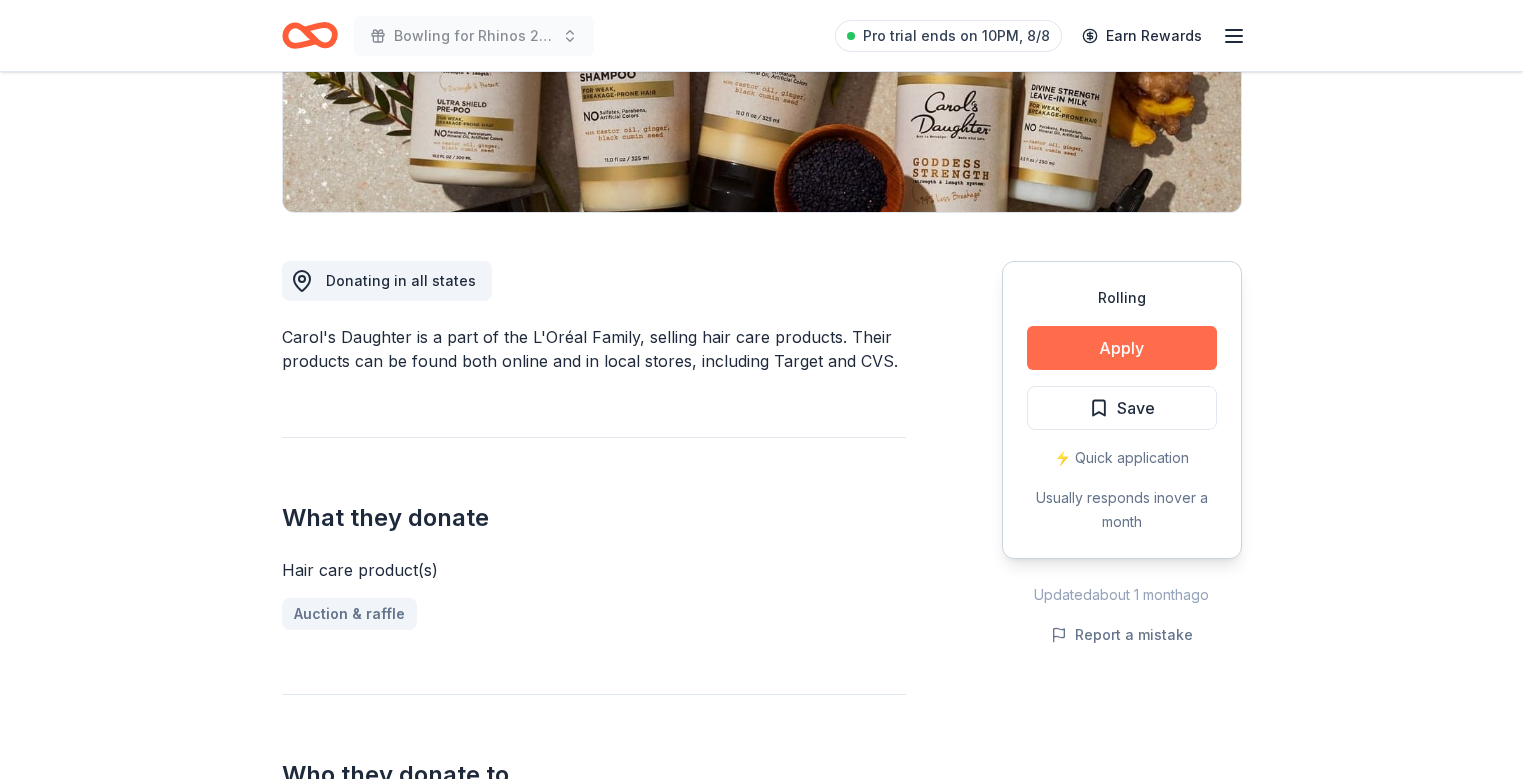 click on "Apply" at bounding box center [1122, 348] 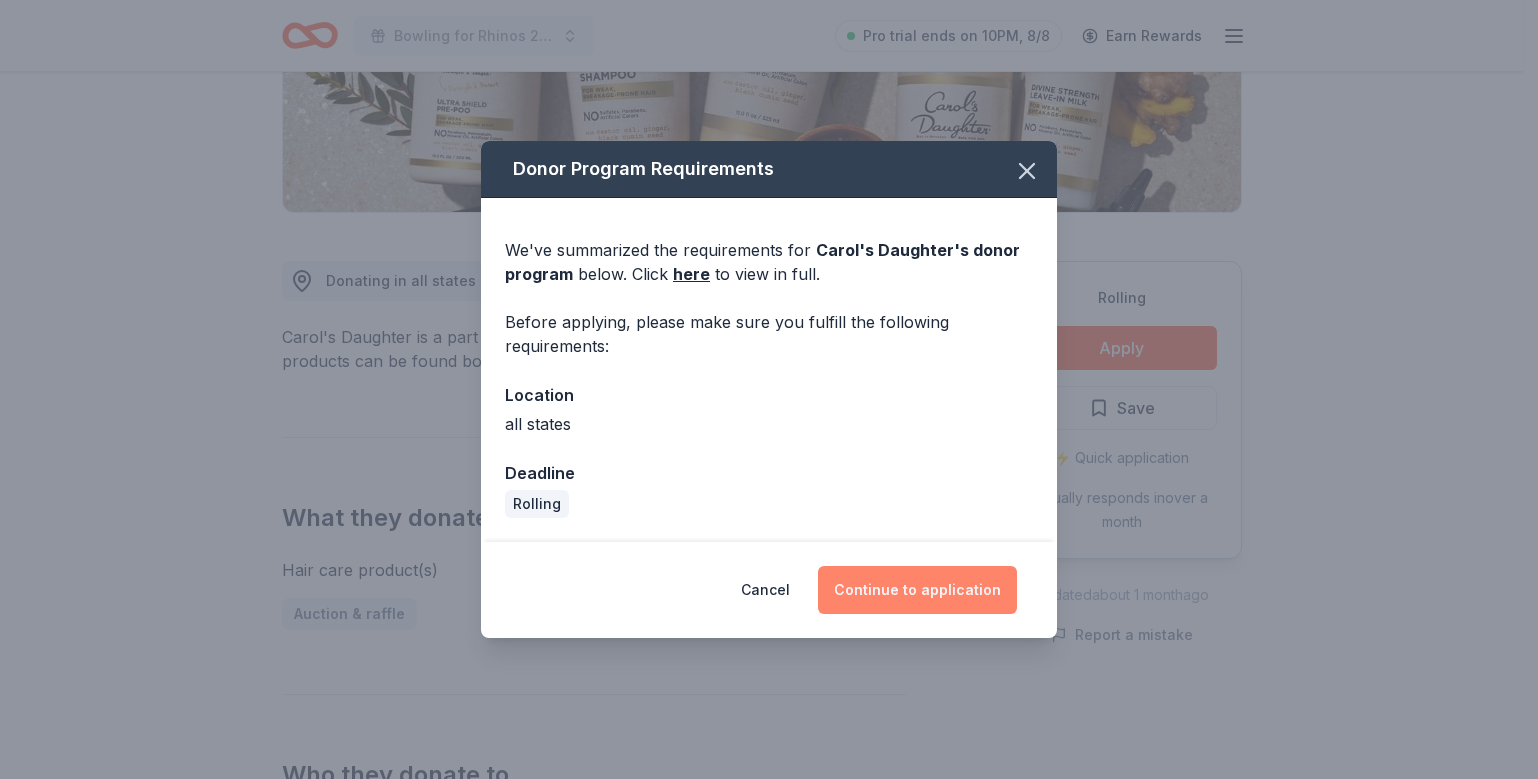 click on "Continue to application" at bounding box center [917, 590] 